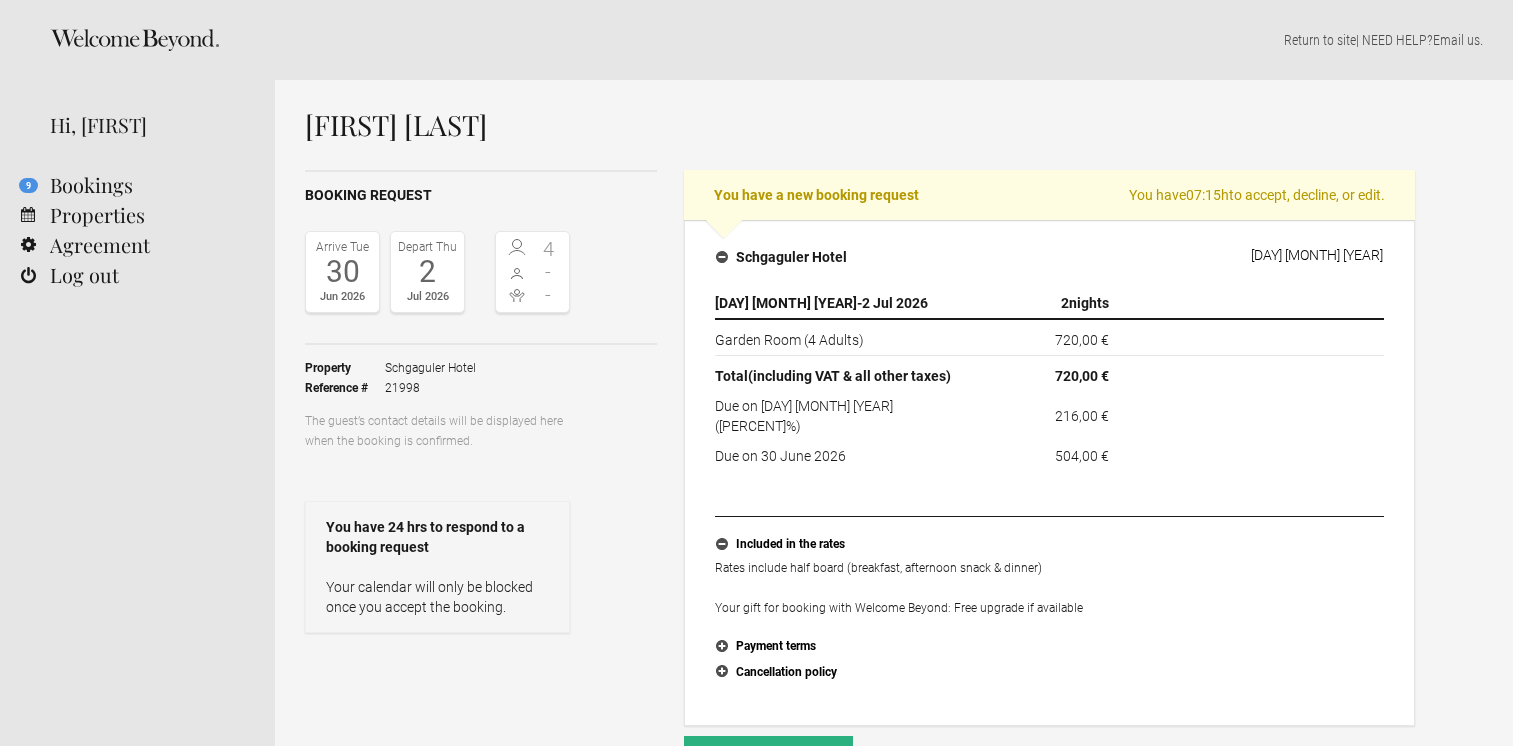 scroll, scrollTop: 0, scrollLeft: 0, axis: both 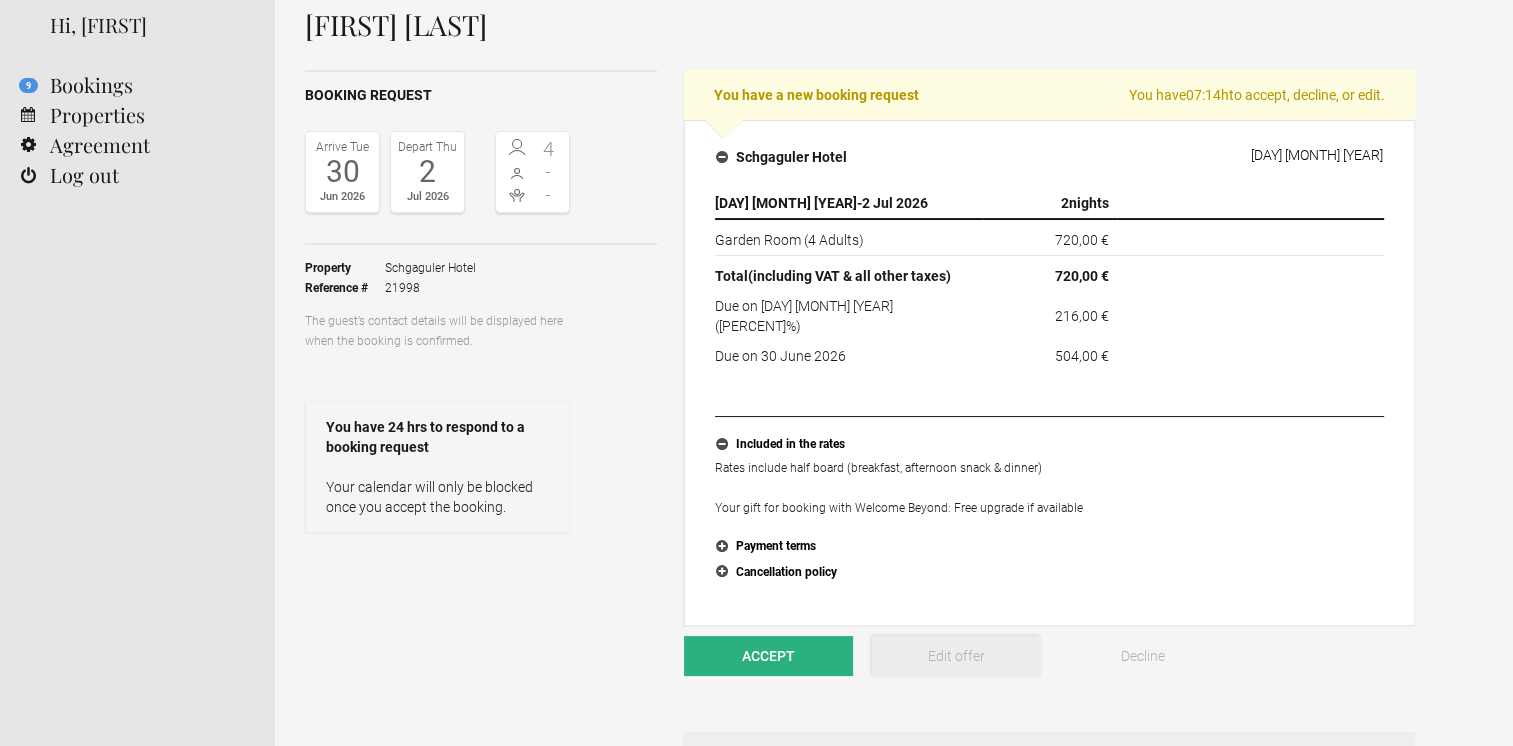 click on "Edit offer" at bounding box center [956, 656] 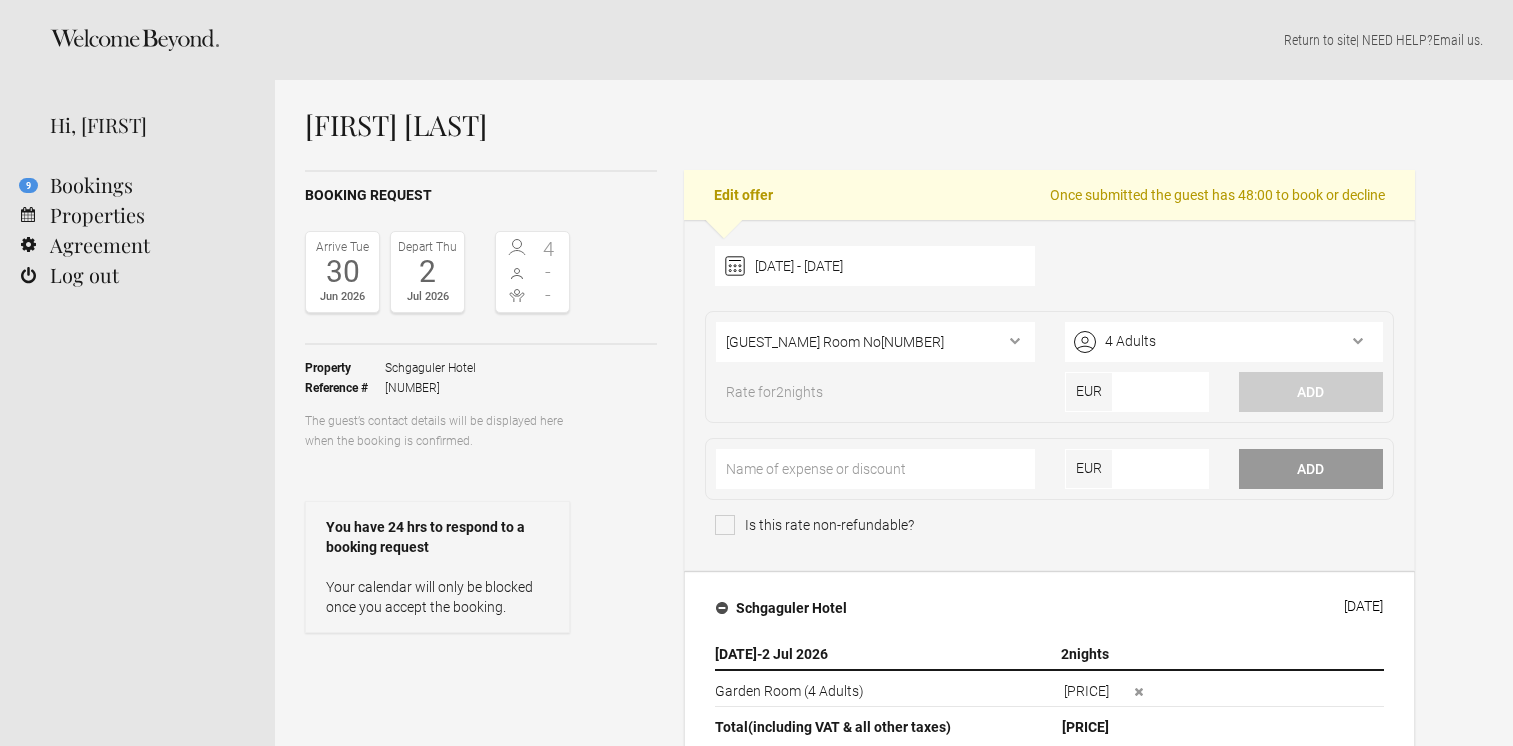 scroll, scrollTop: 300, scrollLeft: 0, axis: vertical 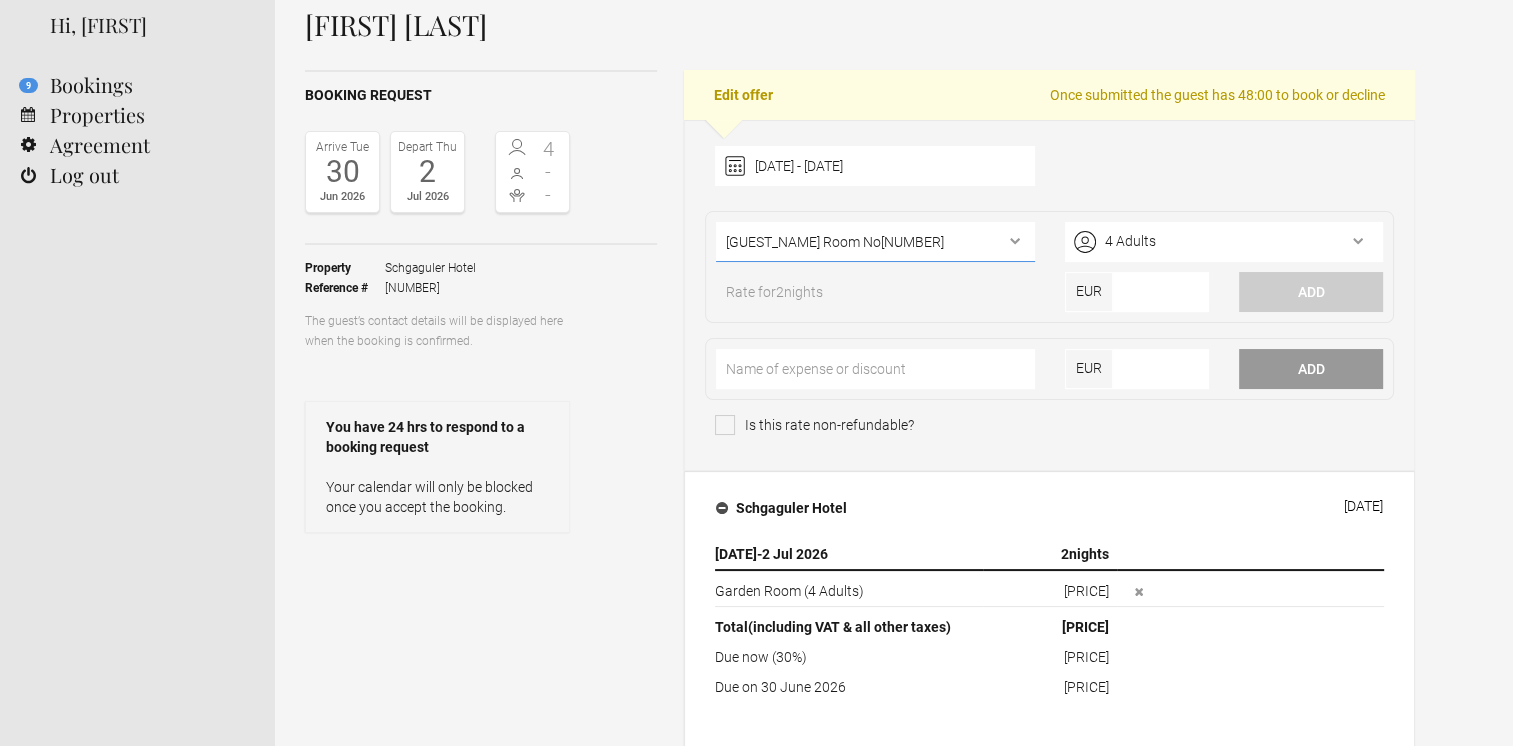 click on "[GUEST_NAME] Room No[NUMBER]
[GUEST_NAME] Room No[NUMBER]
[GUEST_NAME] Room
[GUEST_NAME] Suite
[GUEST_NAME] Room
Family Suite No[NUMBER]
Family Suite No[NUMBER]
[GUEST_NAME] Suite
[GUEST_NAME] Suite" at bounding box center [875, 242] 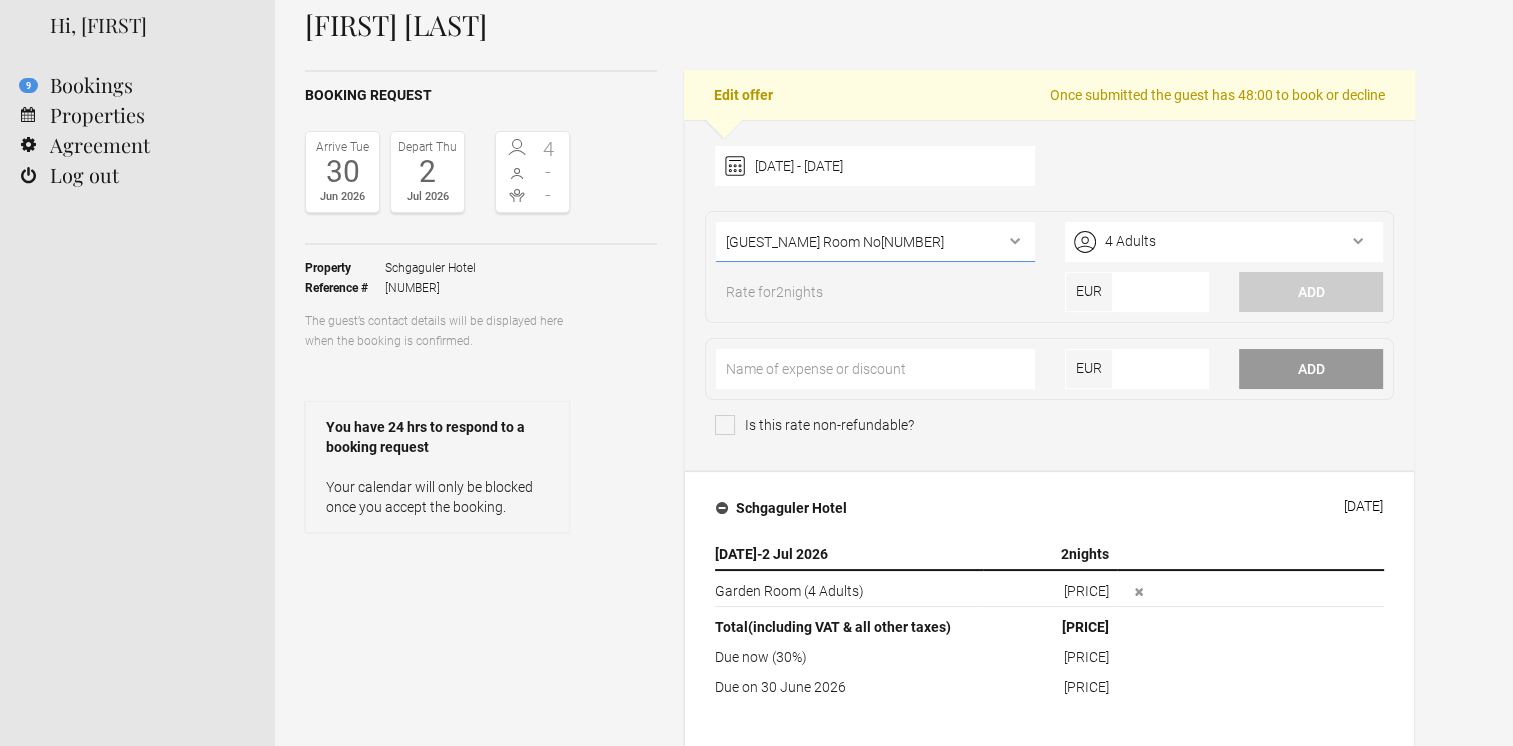 select on "[NUMBER]" 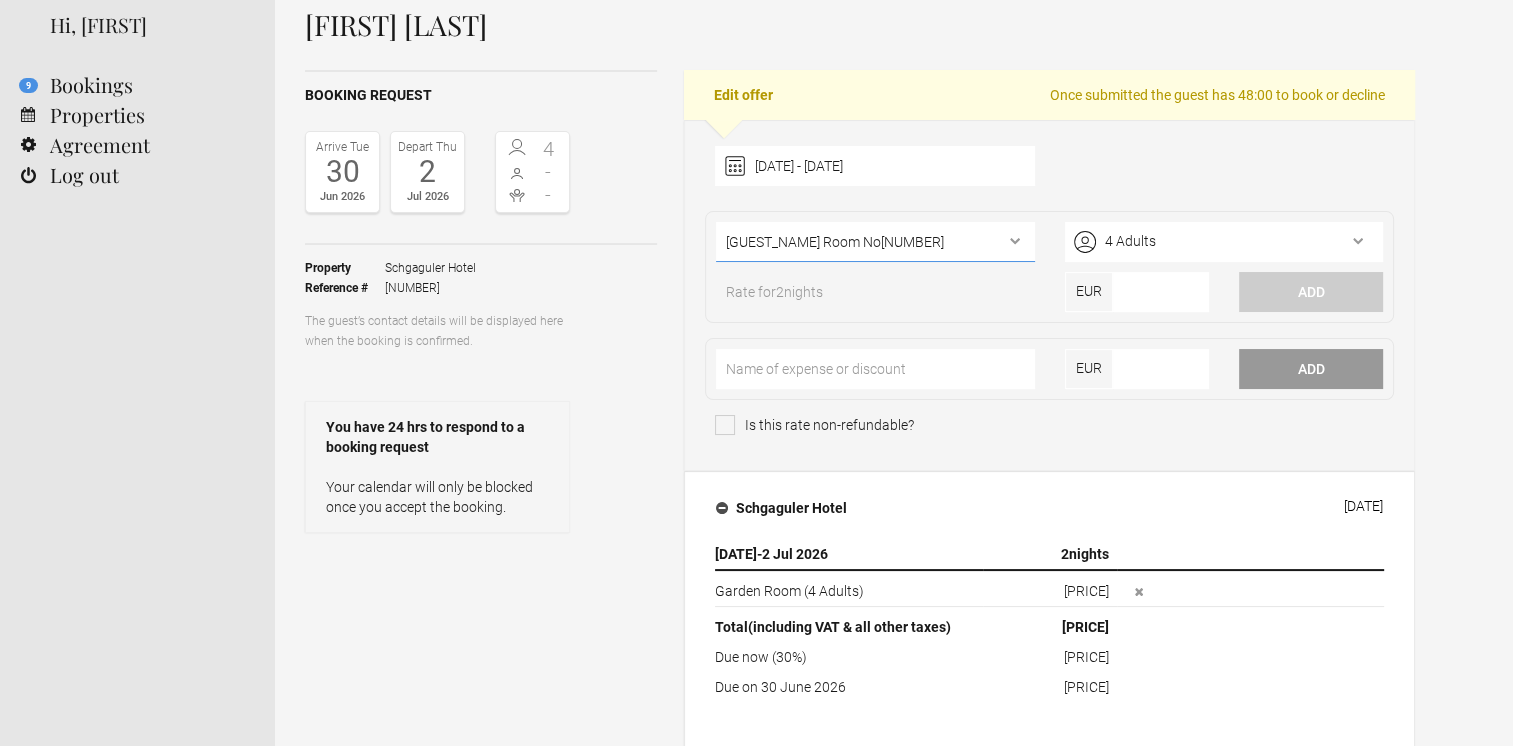 click on "[GUEST_NAME] Room No[NUMBER]
[GUEST_NAME] Room No[NUMBER]
[GUEST_NAME] Room
[GUEST_NAME] Suite
[GUEST_NAME] Room
Family Suite No[NUMBER]
Family Suite No[NUMBER]
[GUEST_NAME] Suite
[GUEST_NAME] Suite" at bounding box center [875, 242] 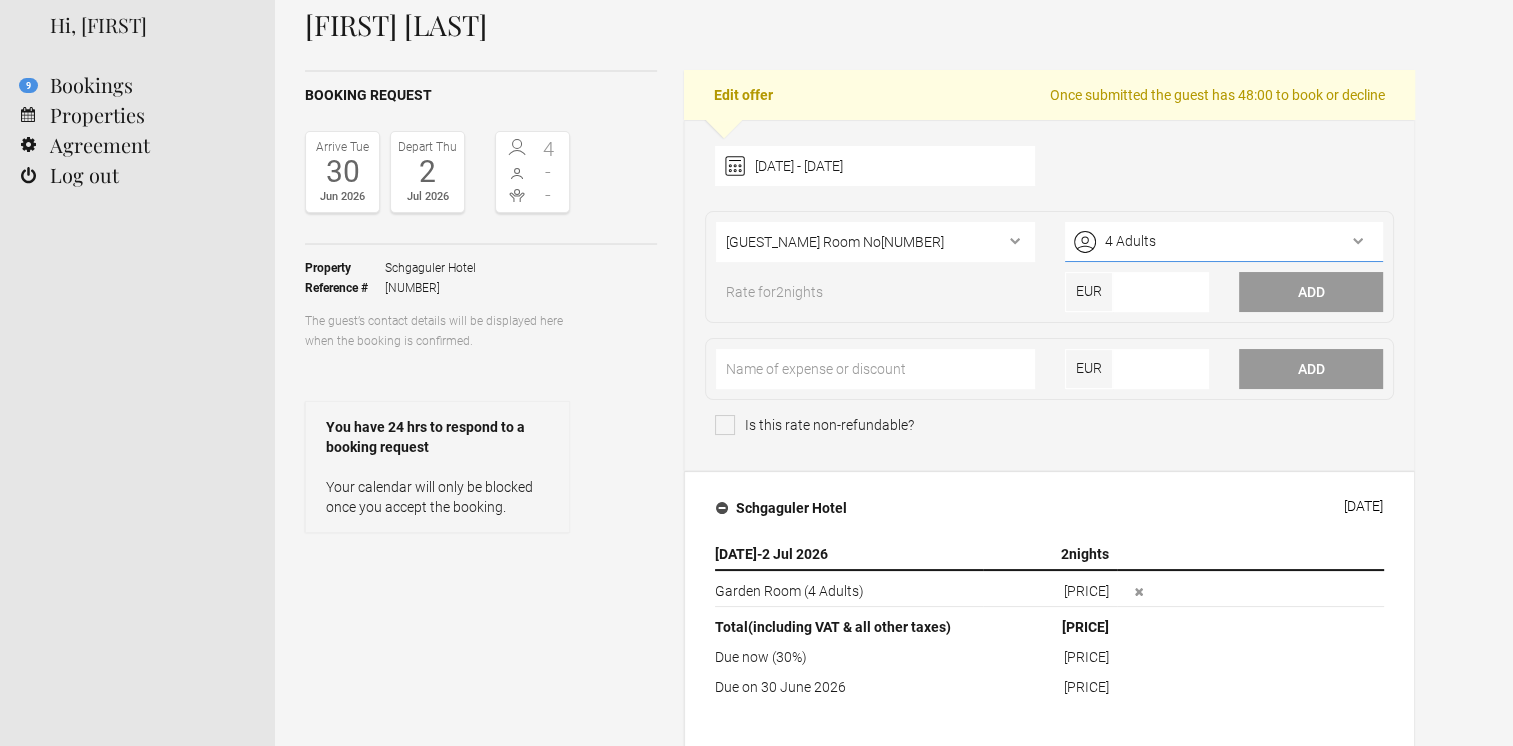 click on "4 Adults" at bounding box center [1224, 242] 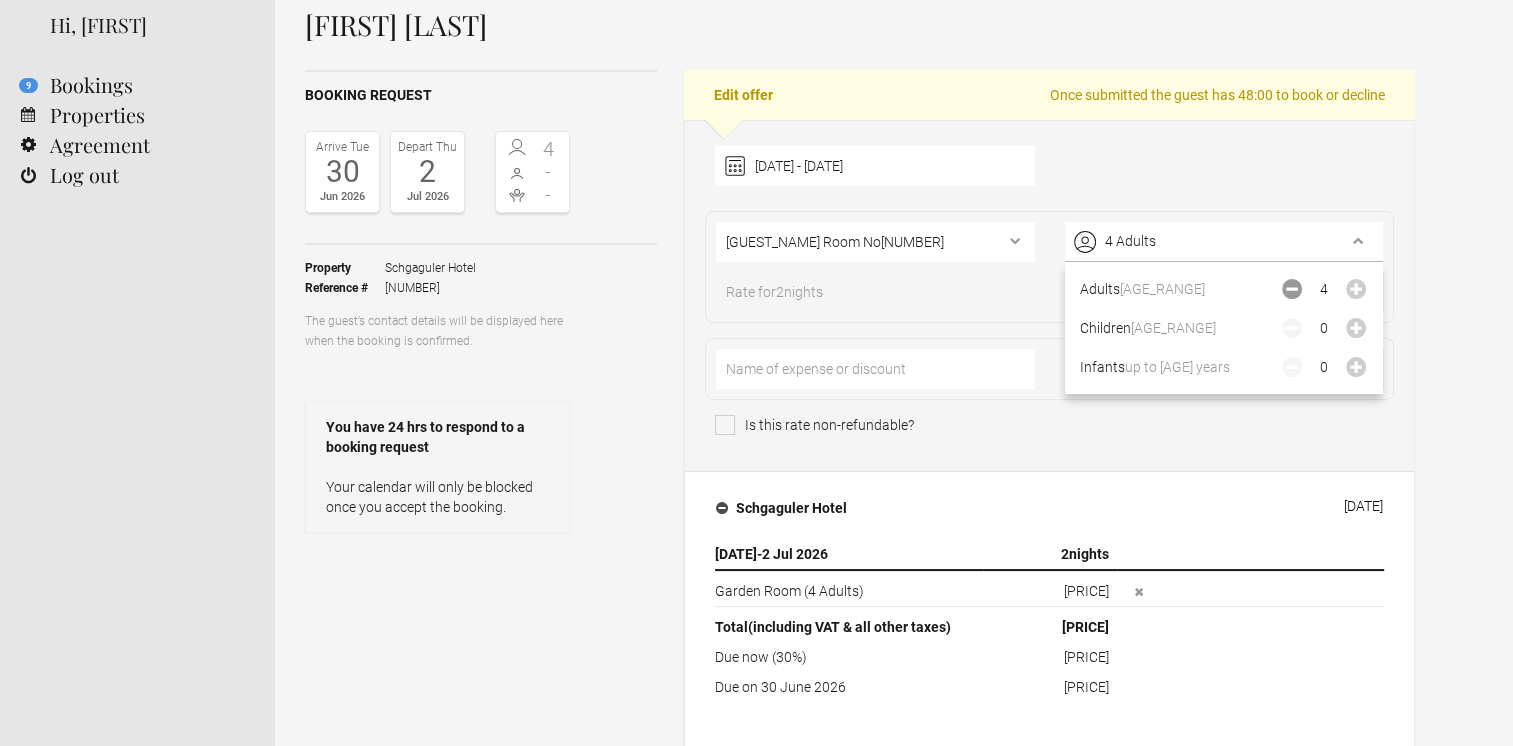 click 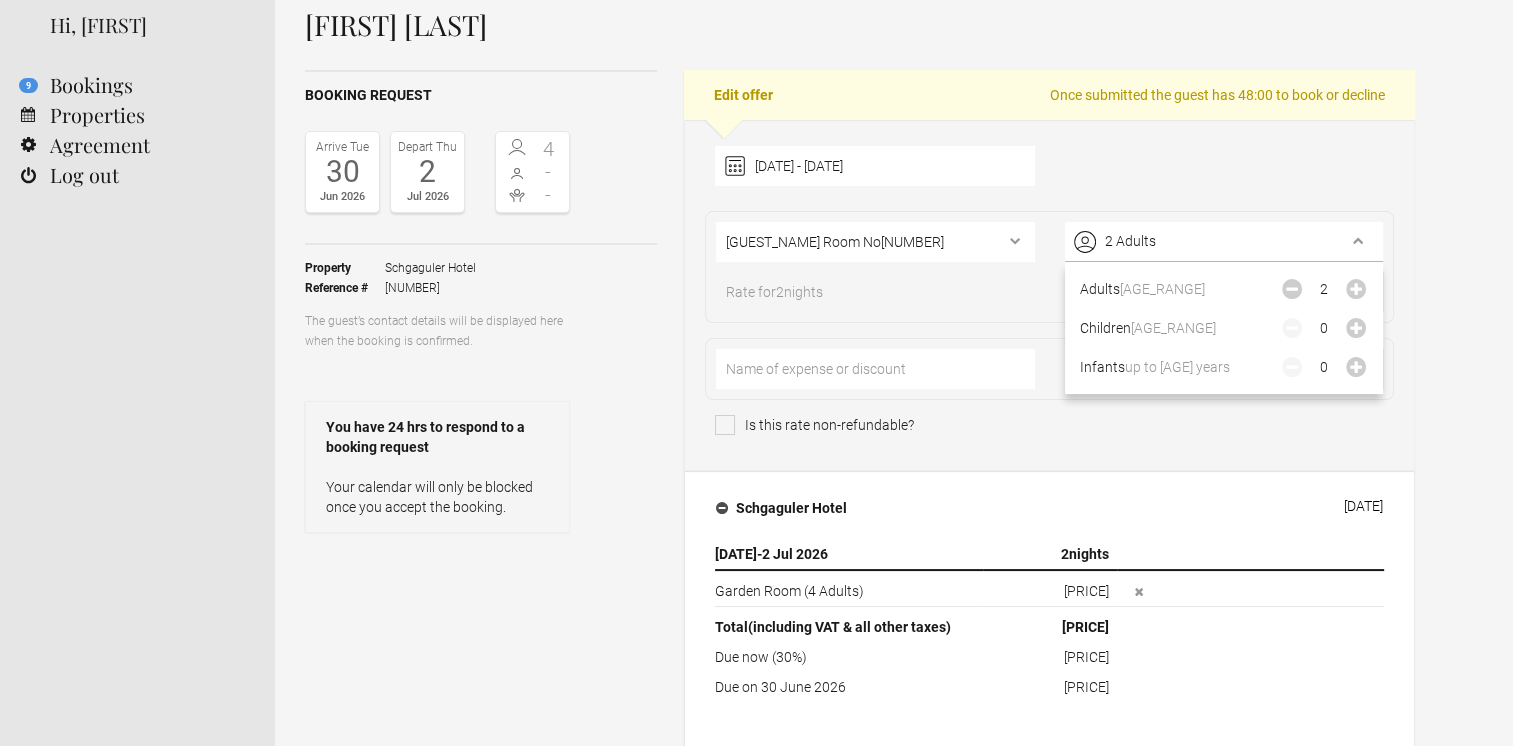 click on "Rate for  2  nights
EUR
Add" at bounding box center [1049, 297] 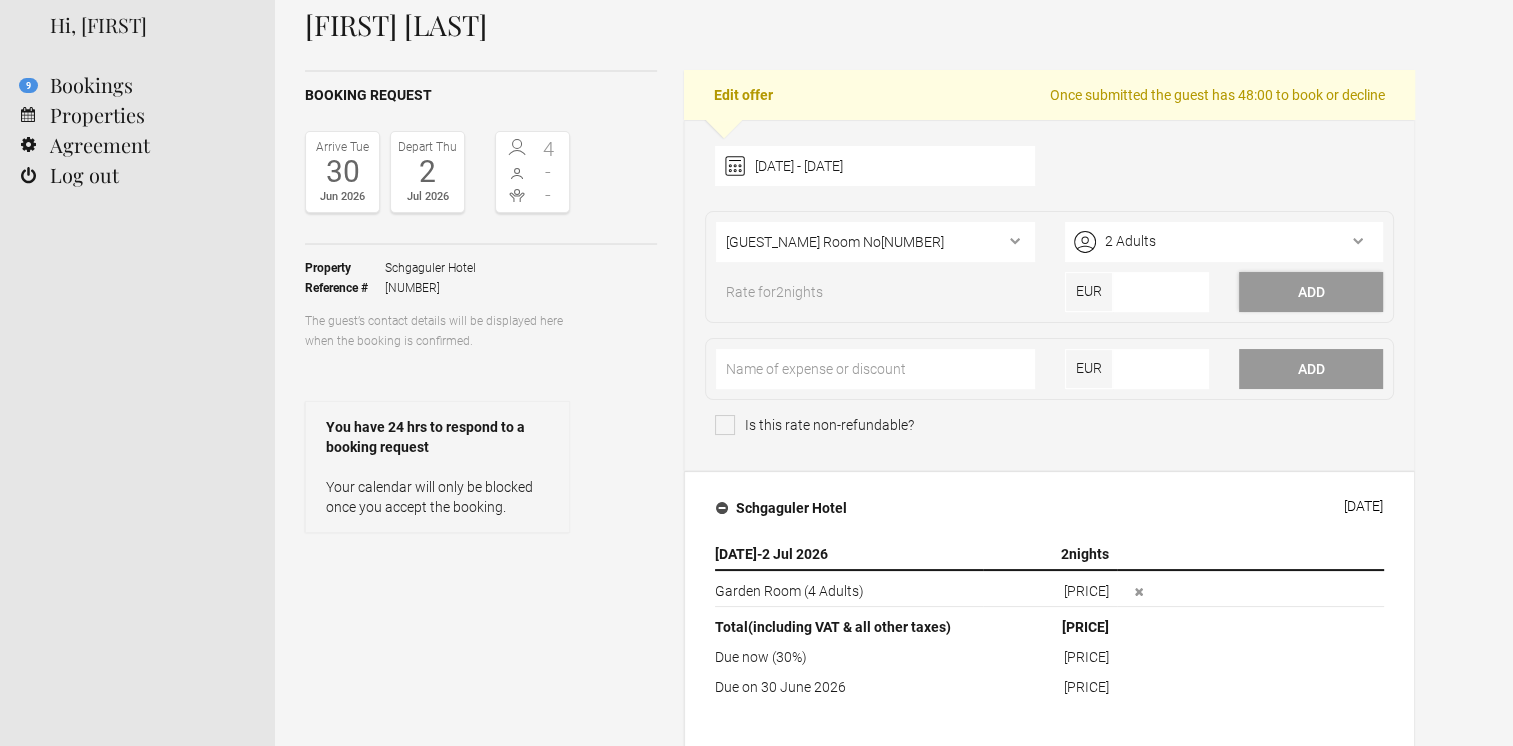 drag, startPoint x: 1316, startPoint y: 299, endPoint x: 1300, endPoint y: 303, distance: 16.492422 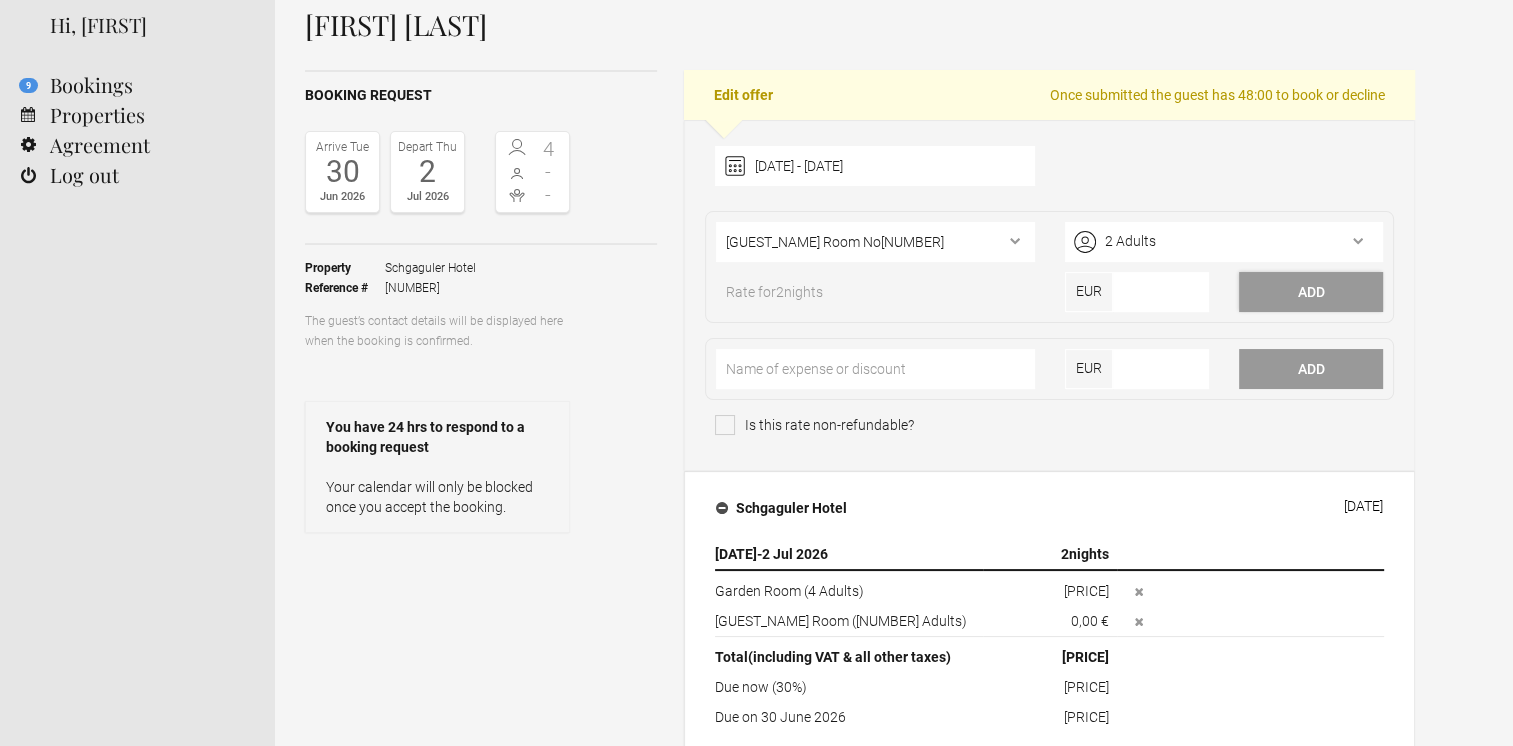 click on "Add" at bounding box center (1311, 292) 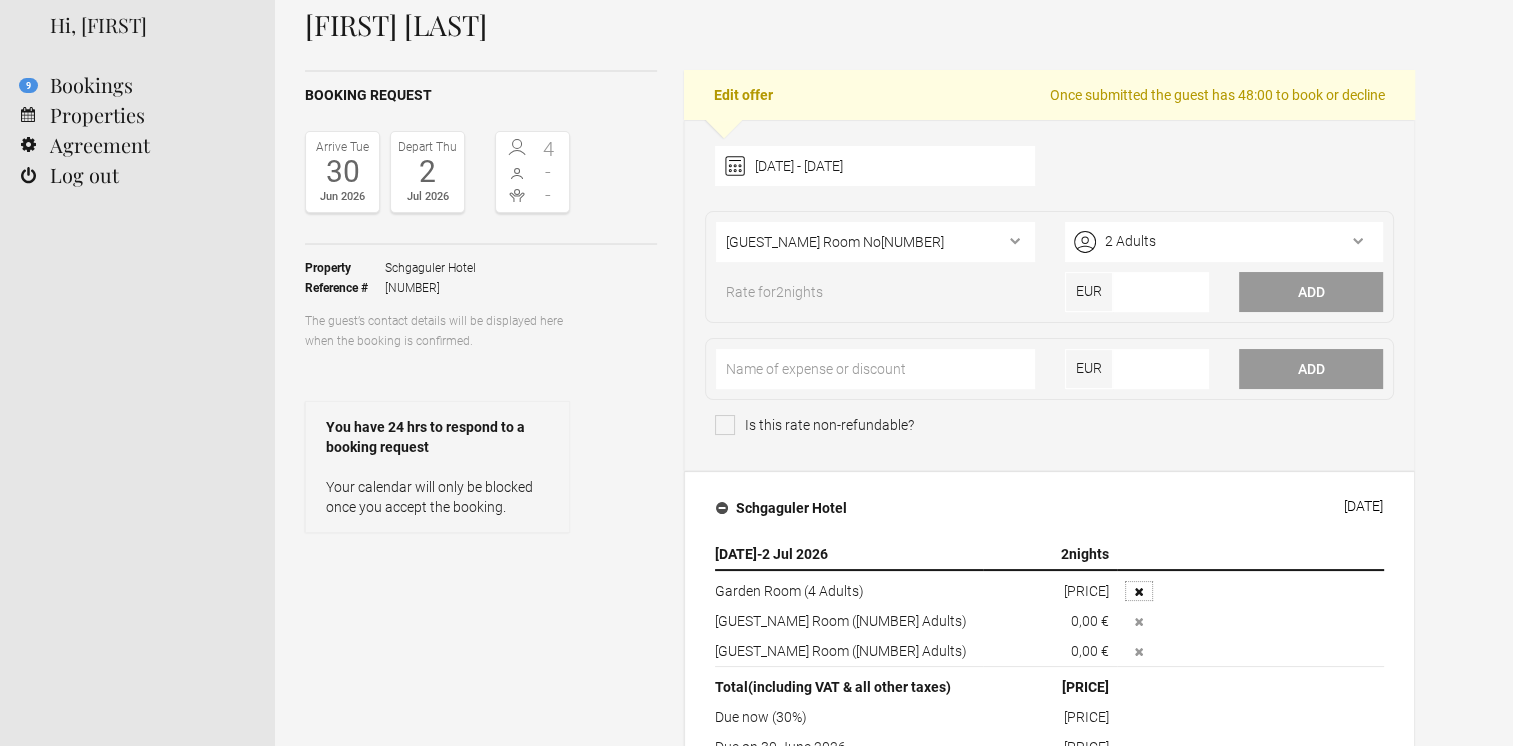 click 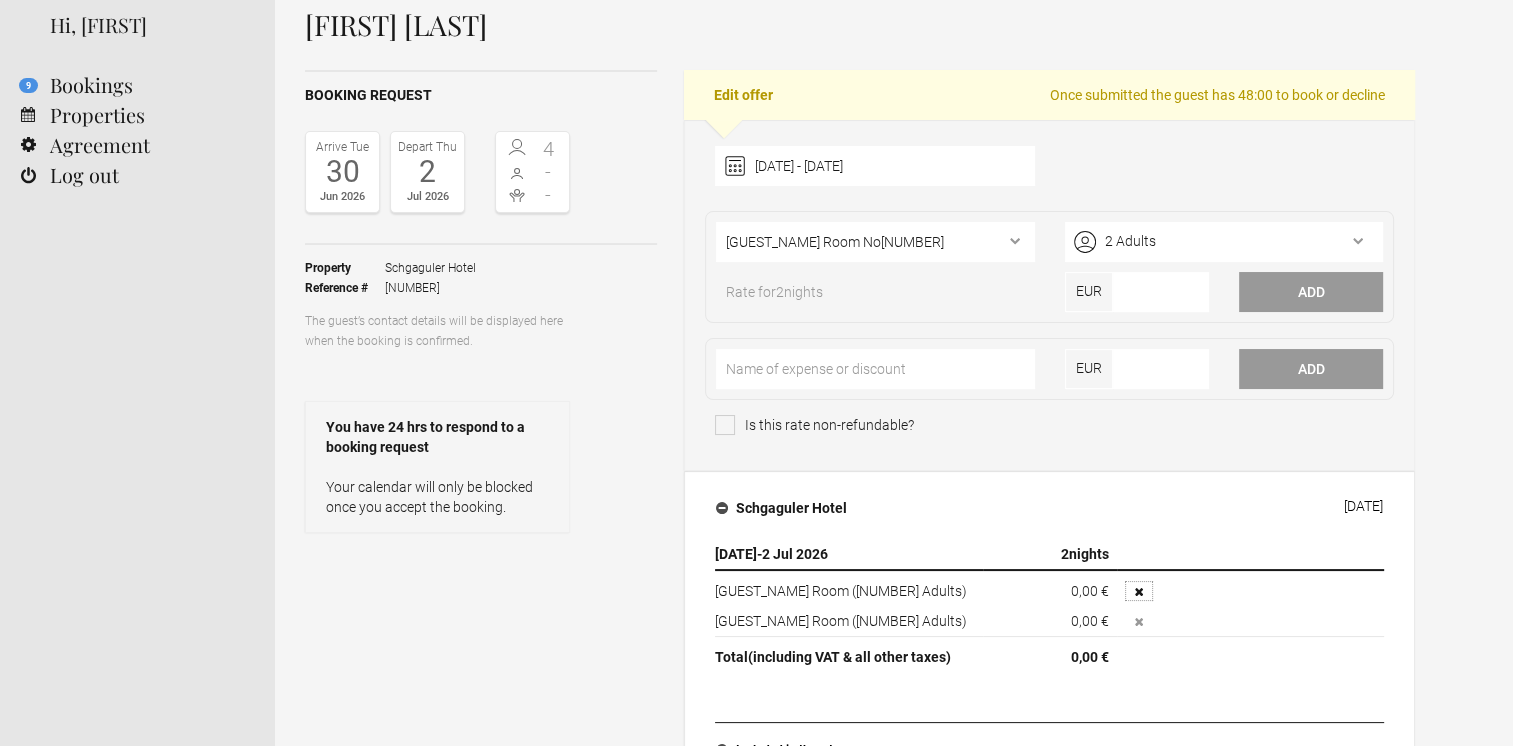 click at bounding box center [1139, 591] 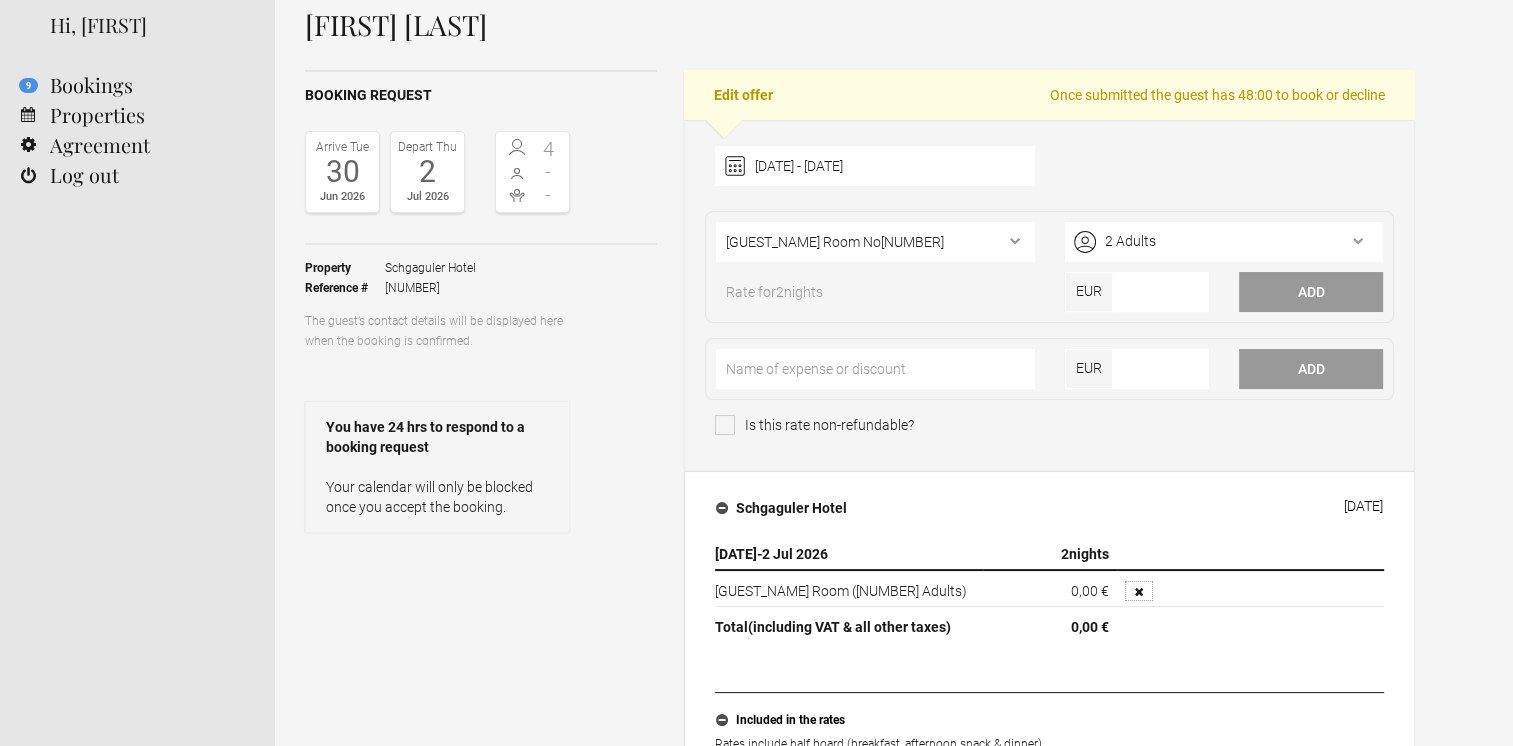 click 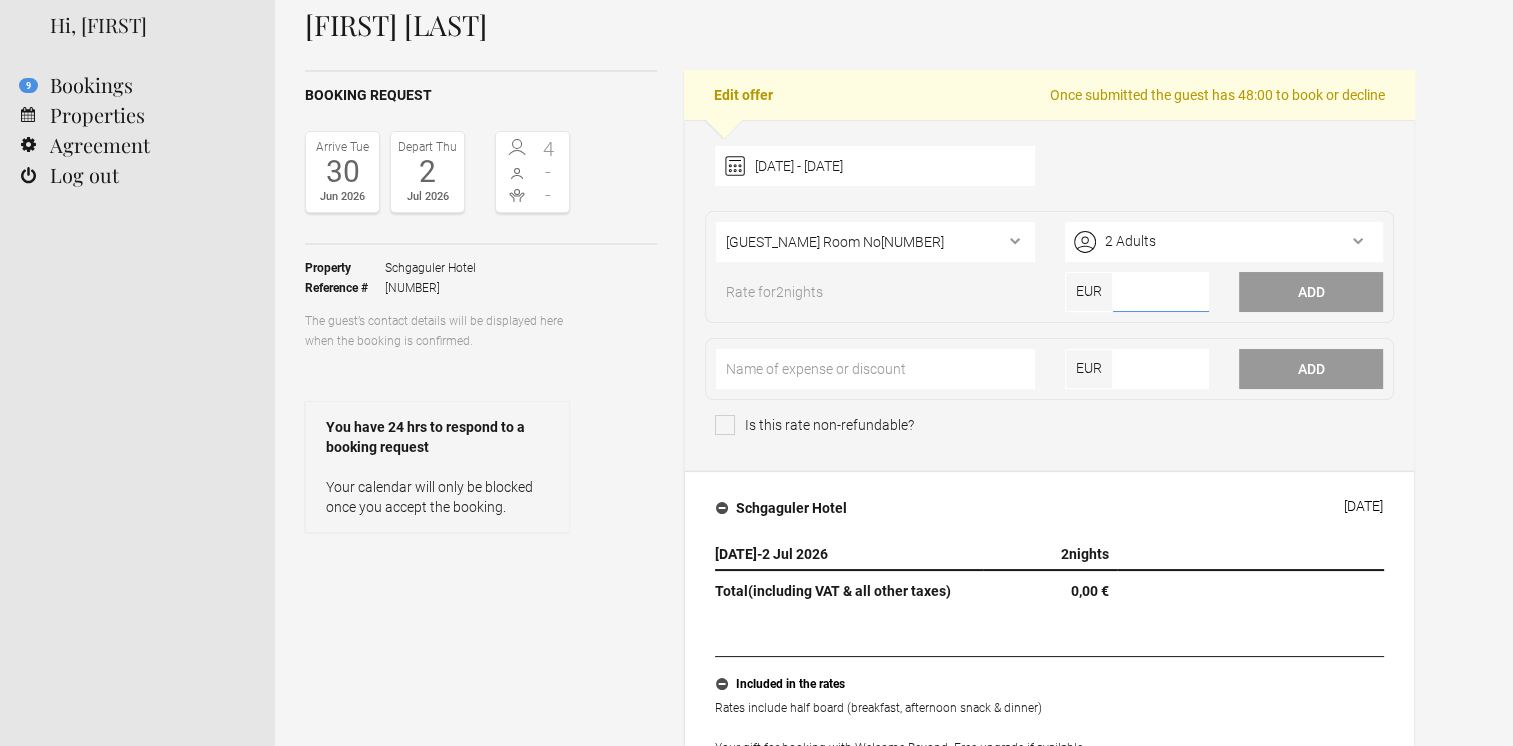 click at bounding box center (1161, 292) 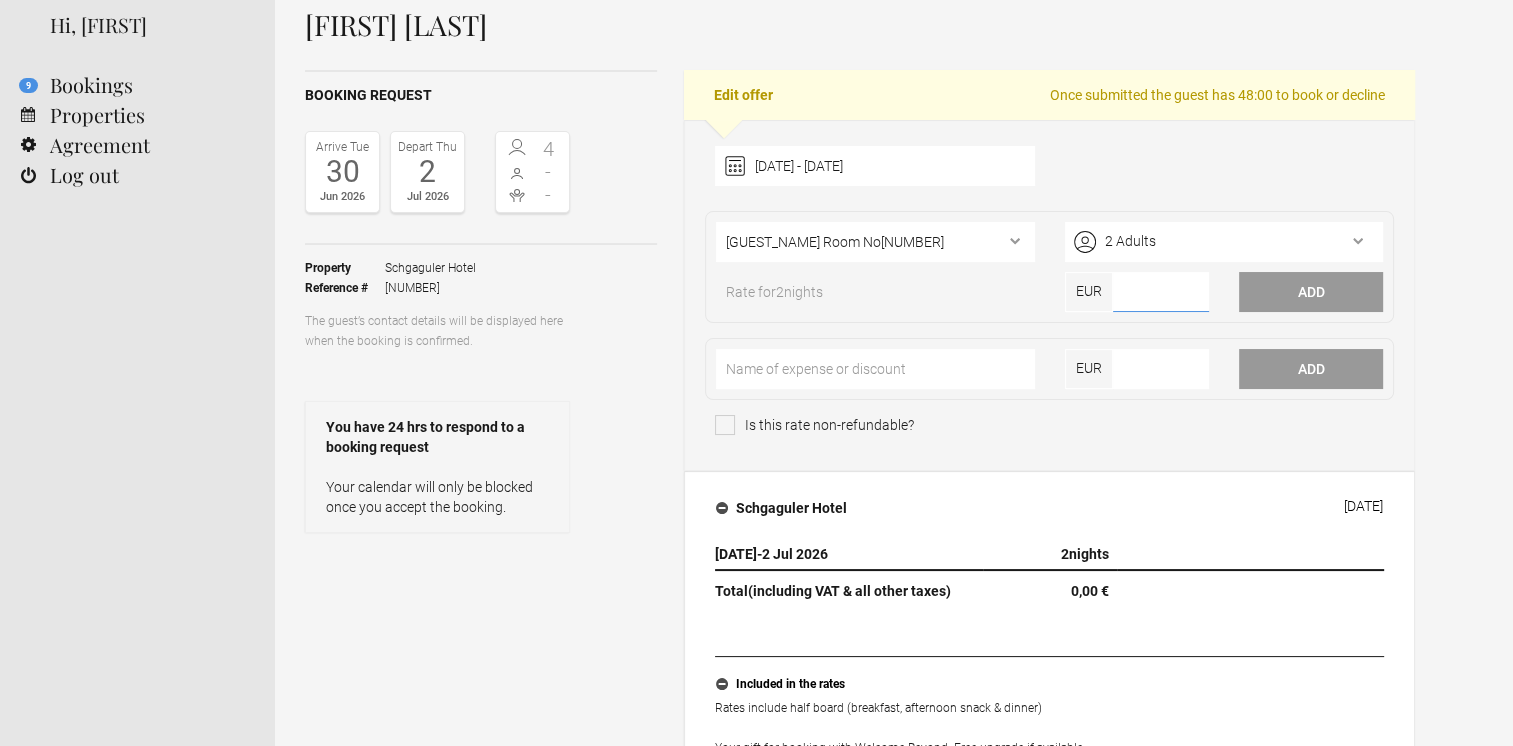 click on "740" at bounding box center (1161, 292) 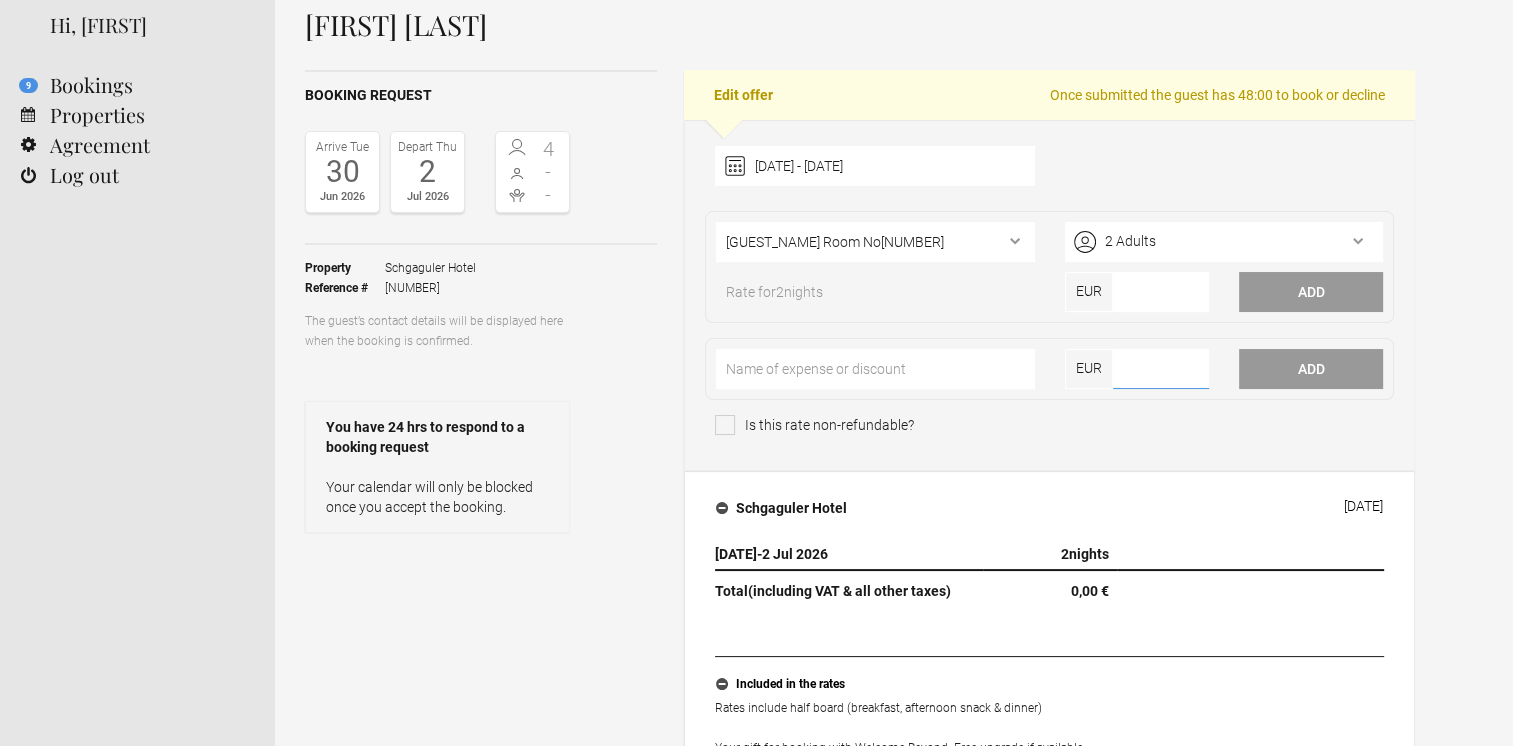 click at bounding box center [1161, 369] 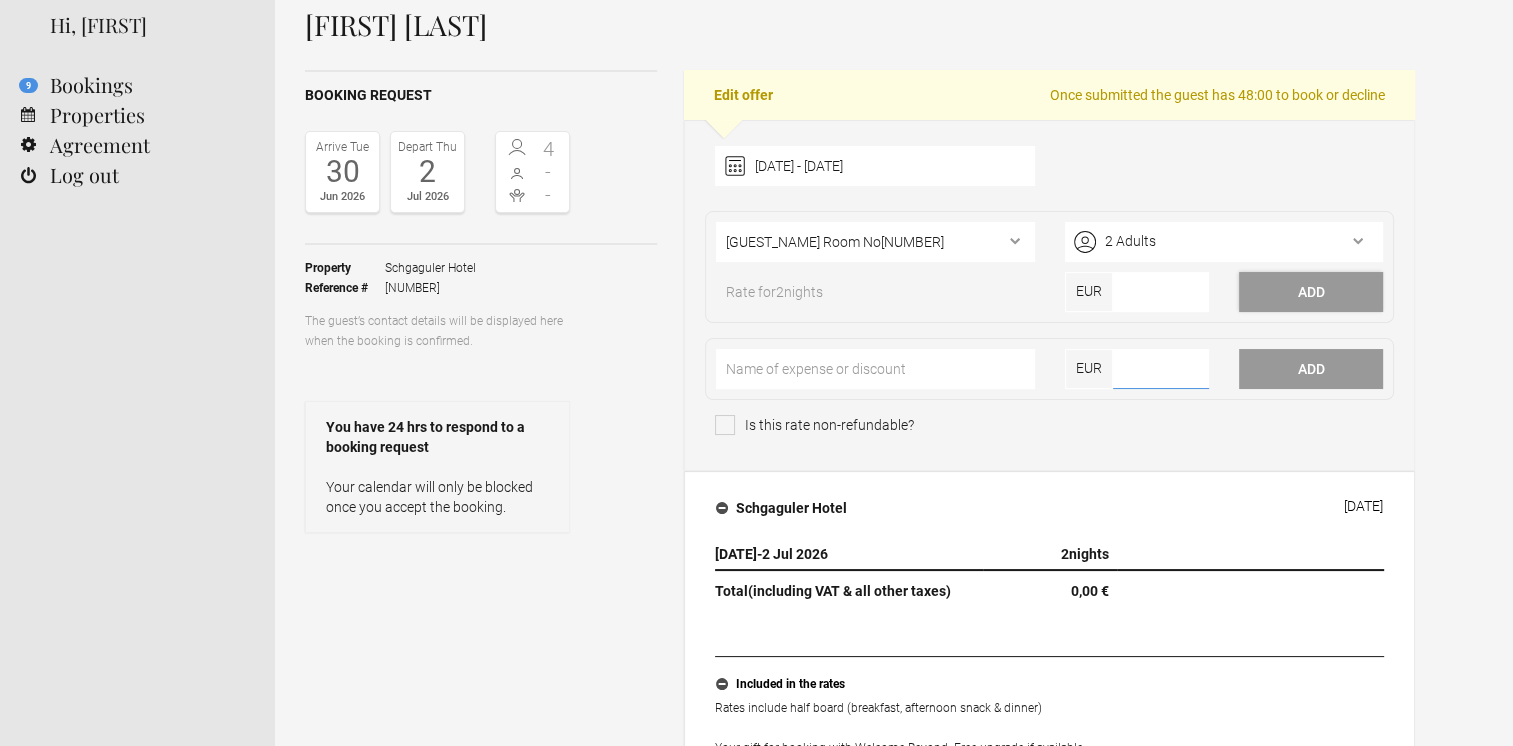 type on "780.00" 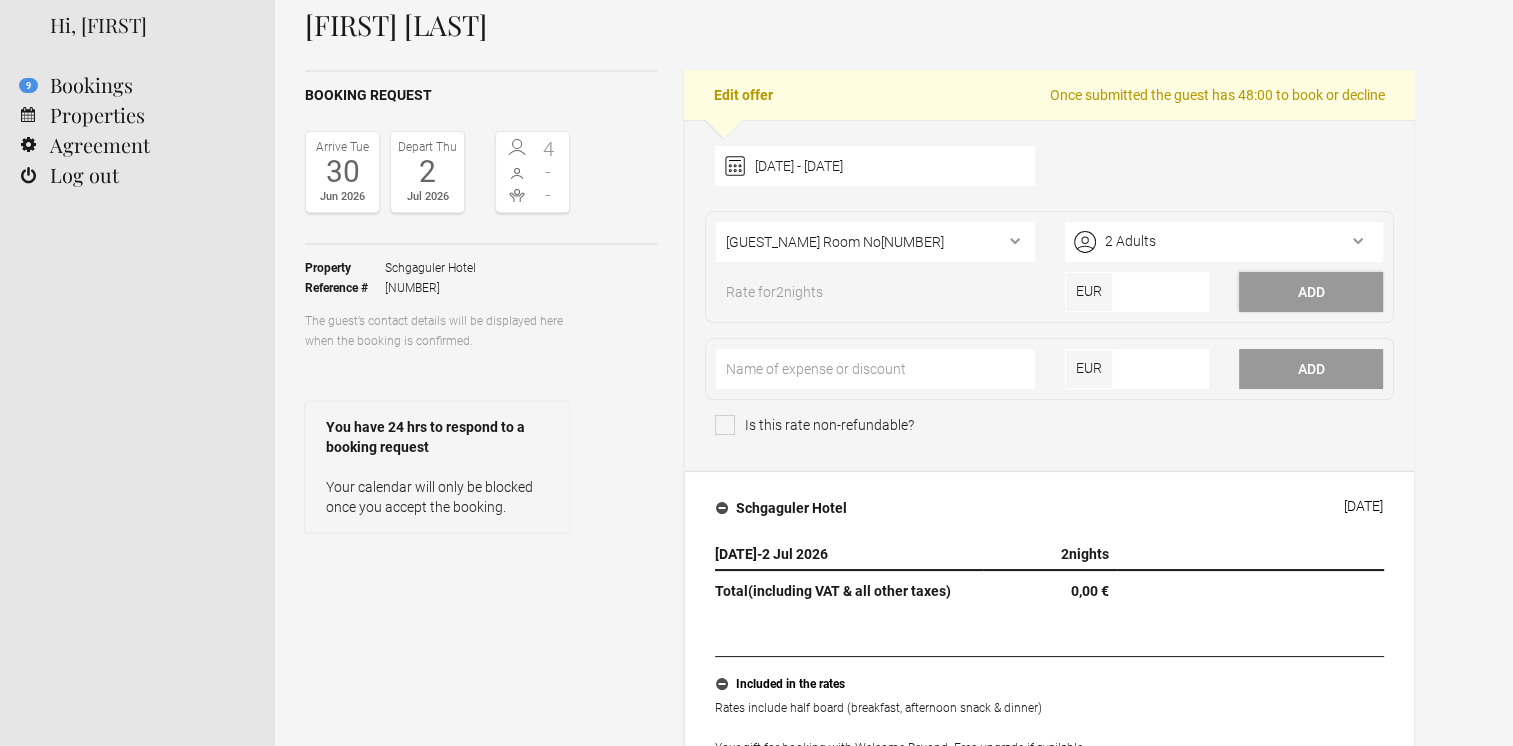 click on "Add" at bounding box center [1311, 292] 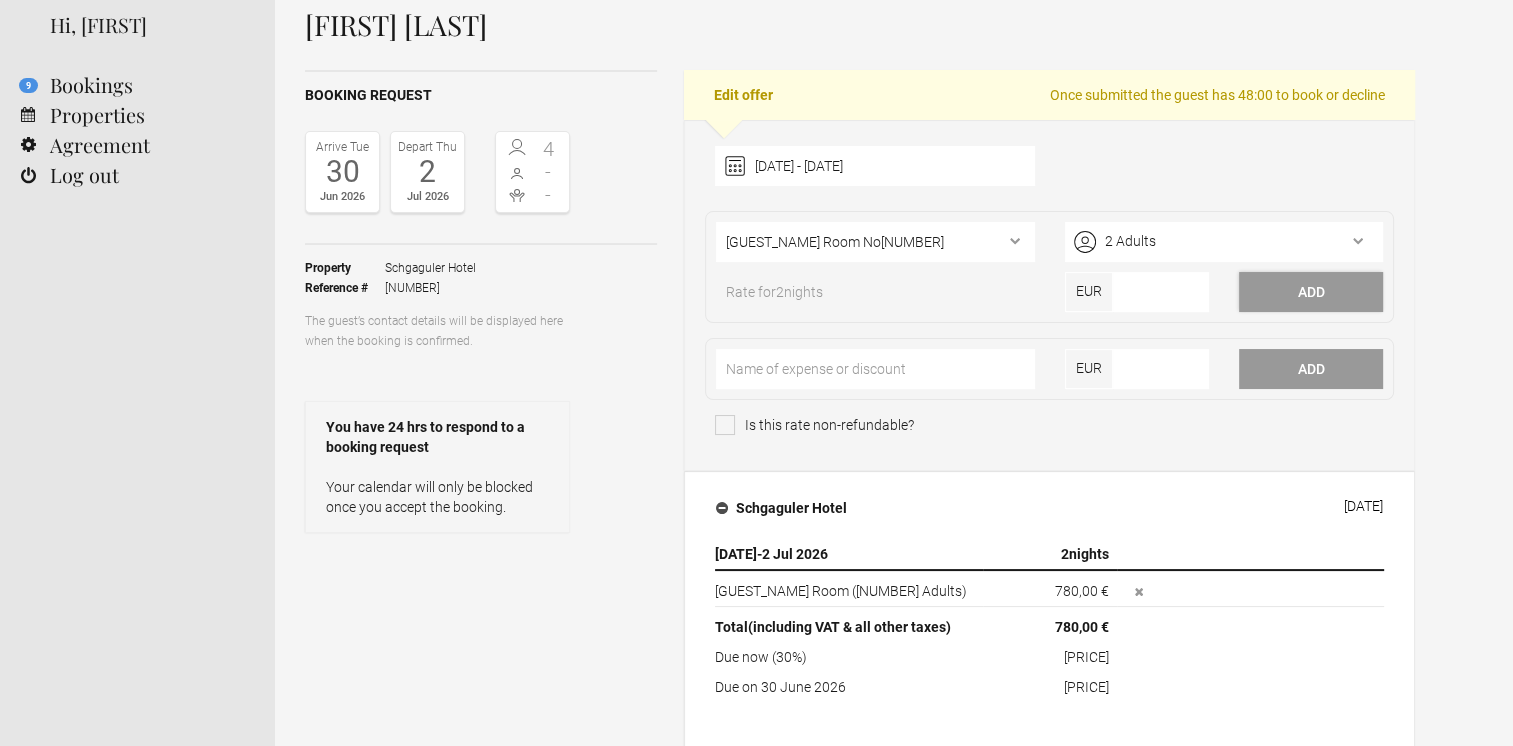 click on "Add" at bounding box center (1311, 292) 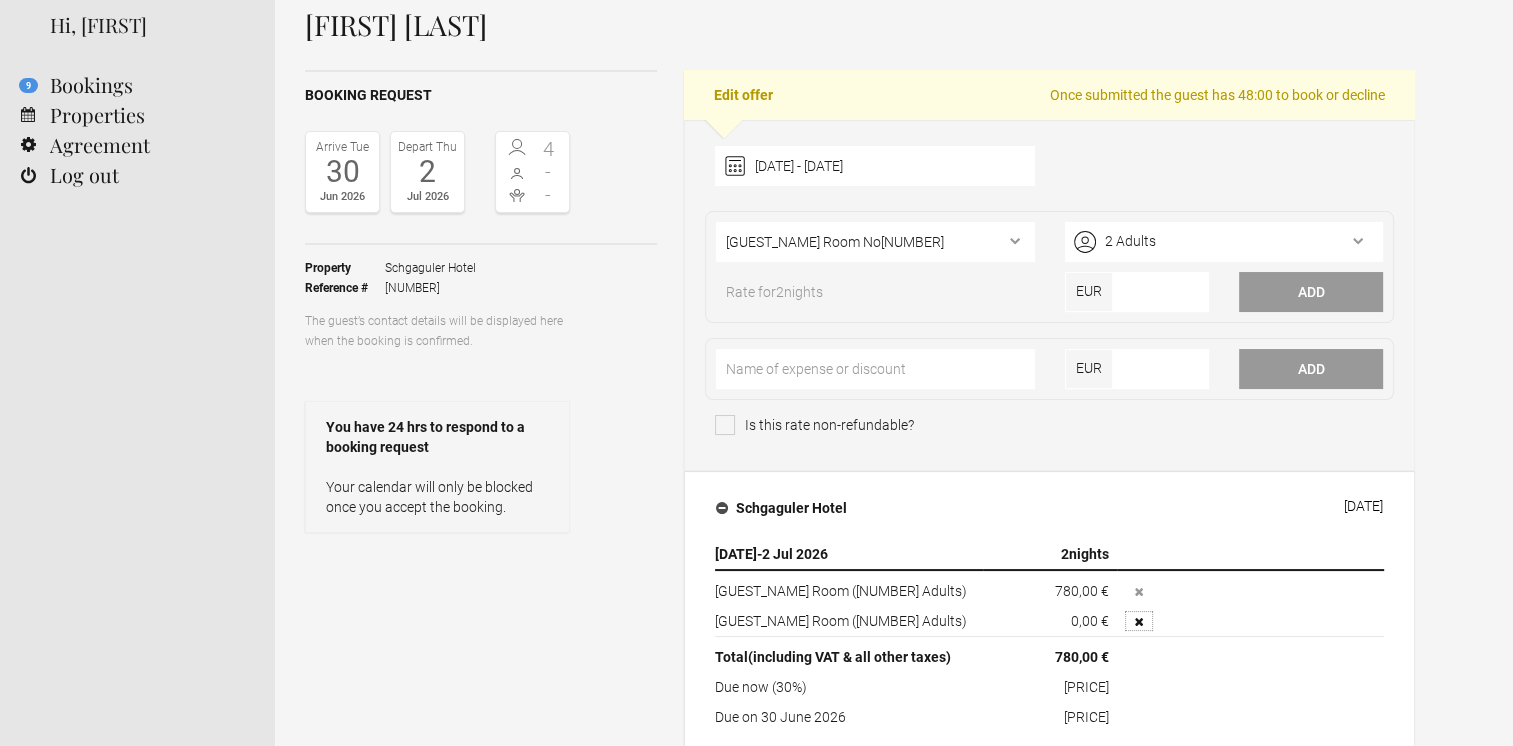 click 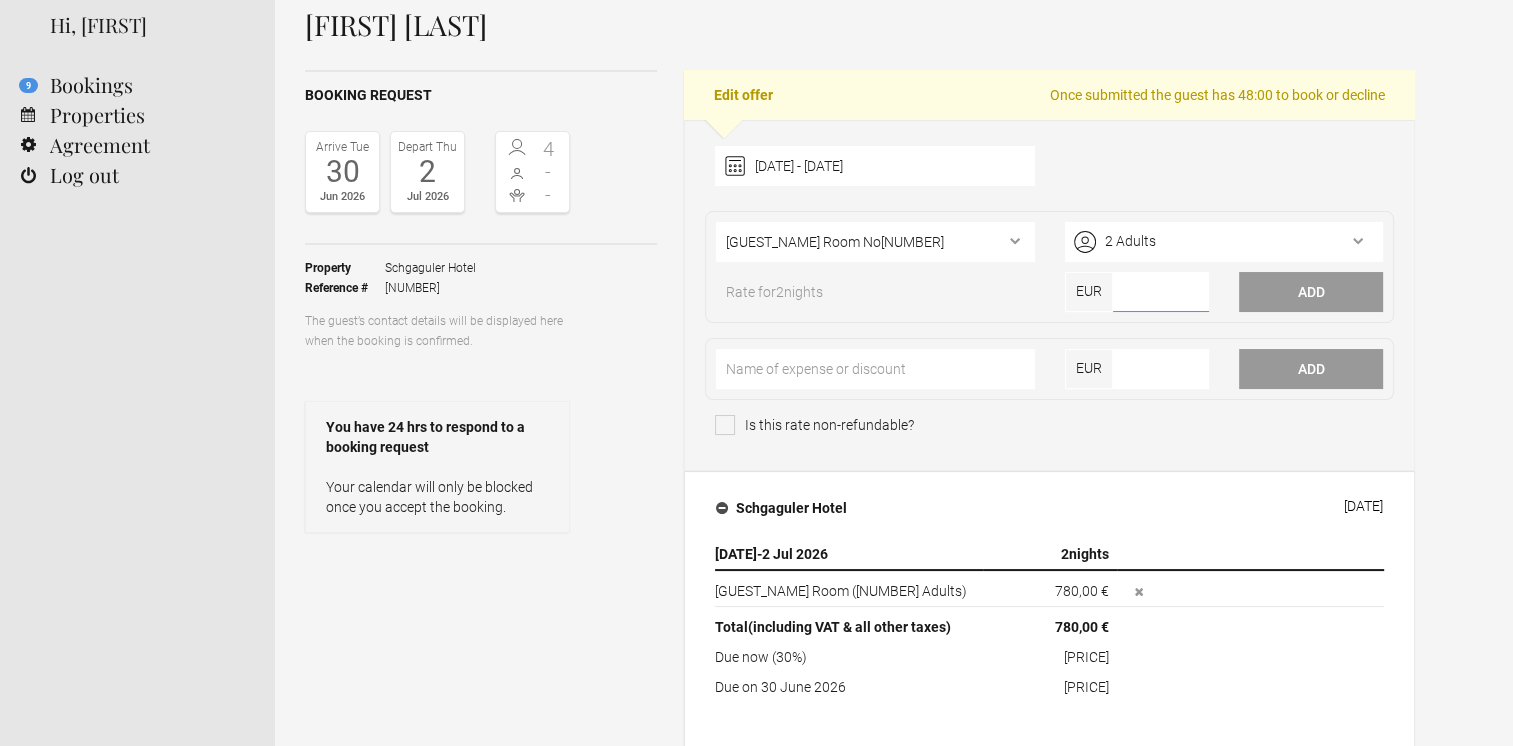 click at bounding box center (1161, 292) 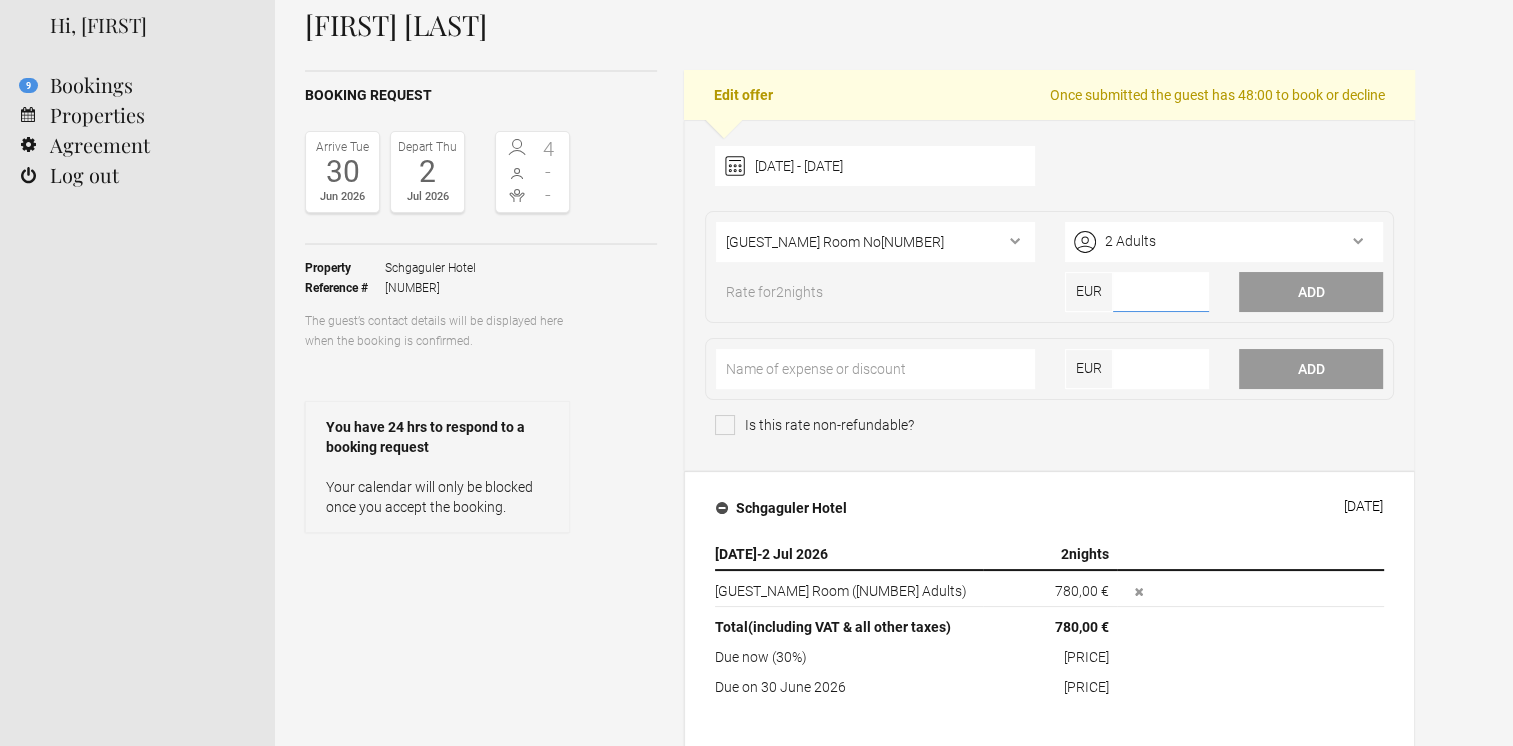 paste on "780.00" 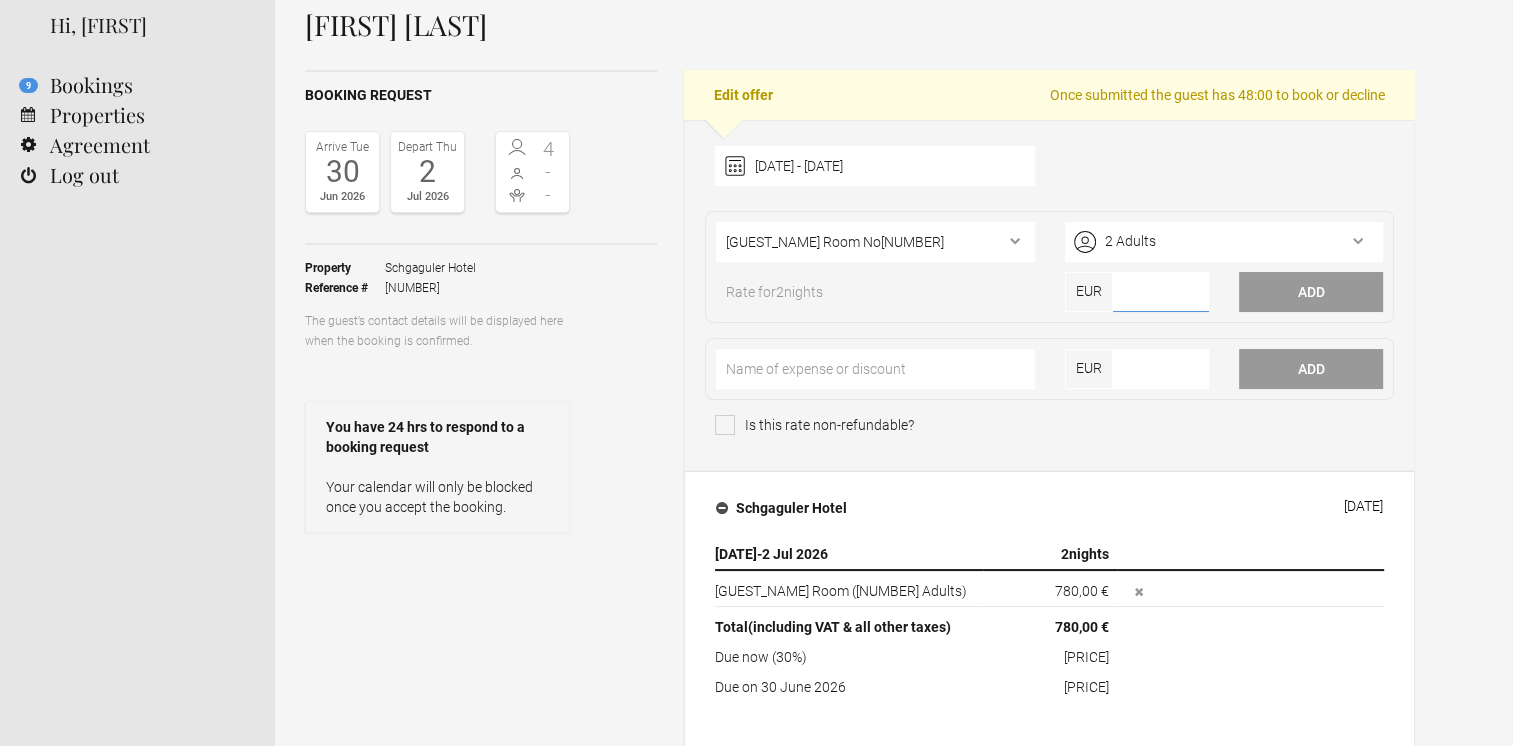type on "780.00" 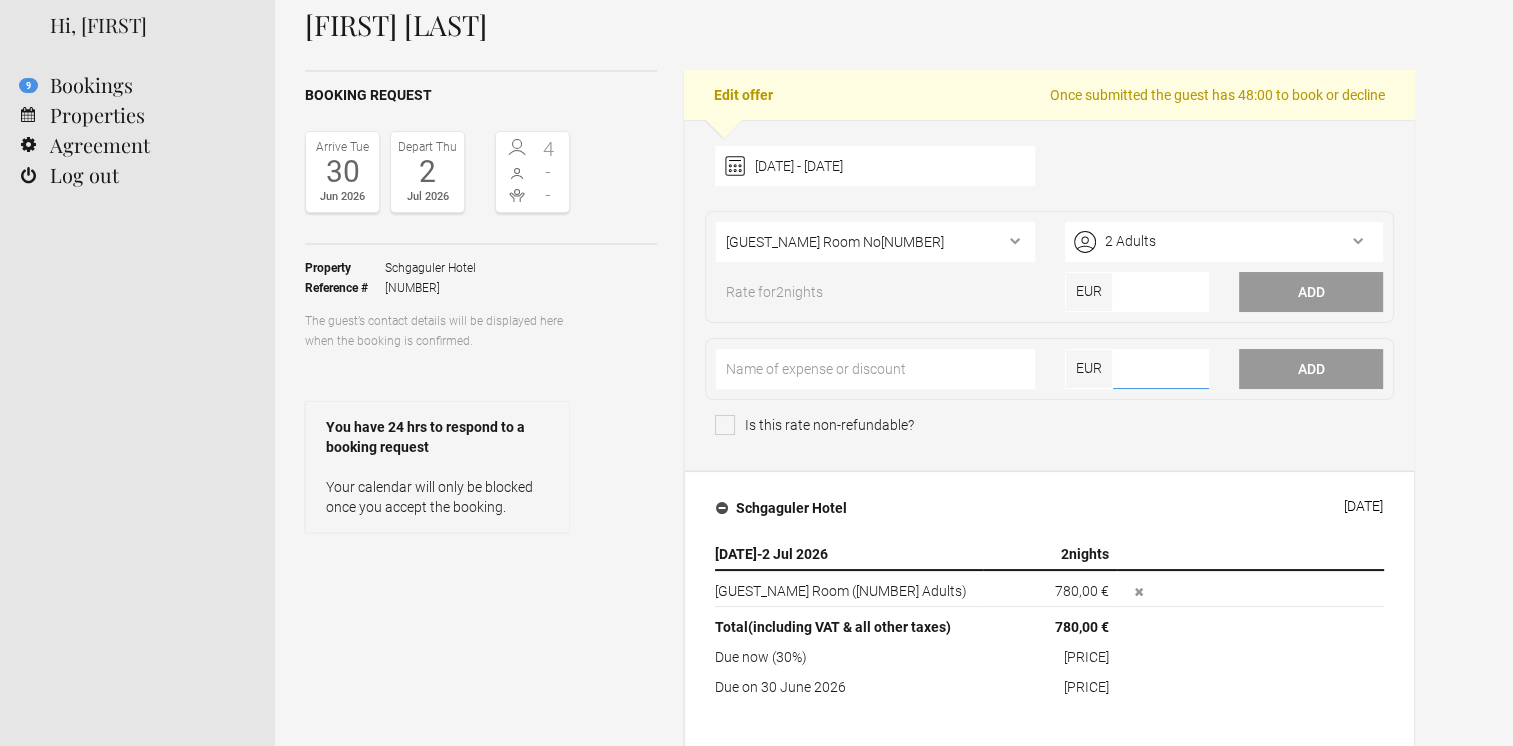 click on "780.00" at bounding box center (1161, 369) 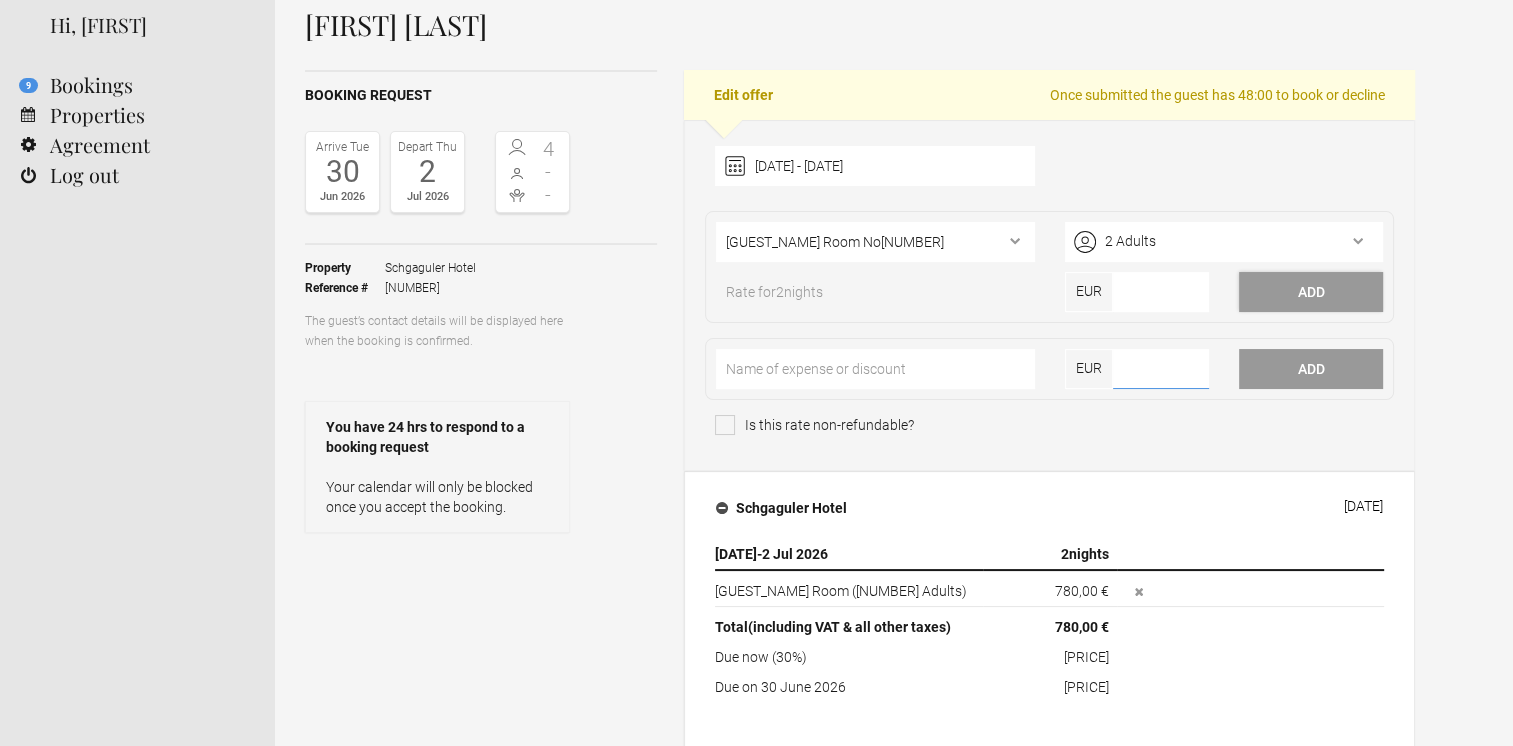 type 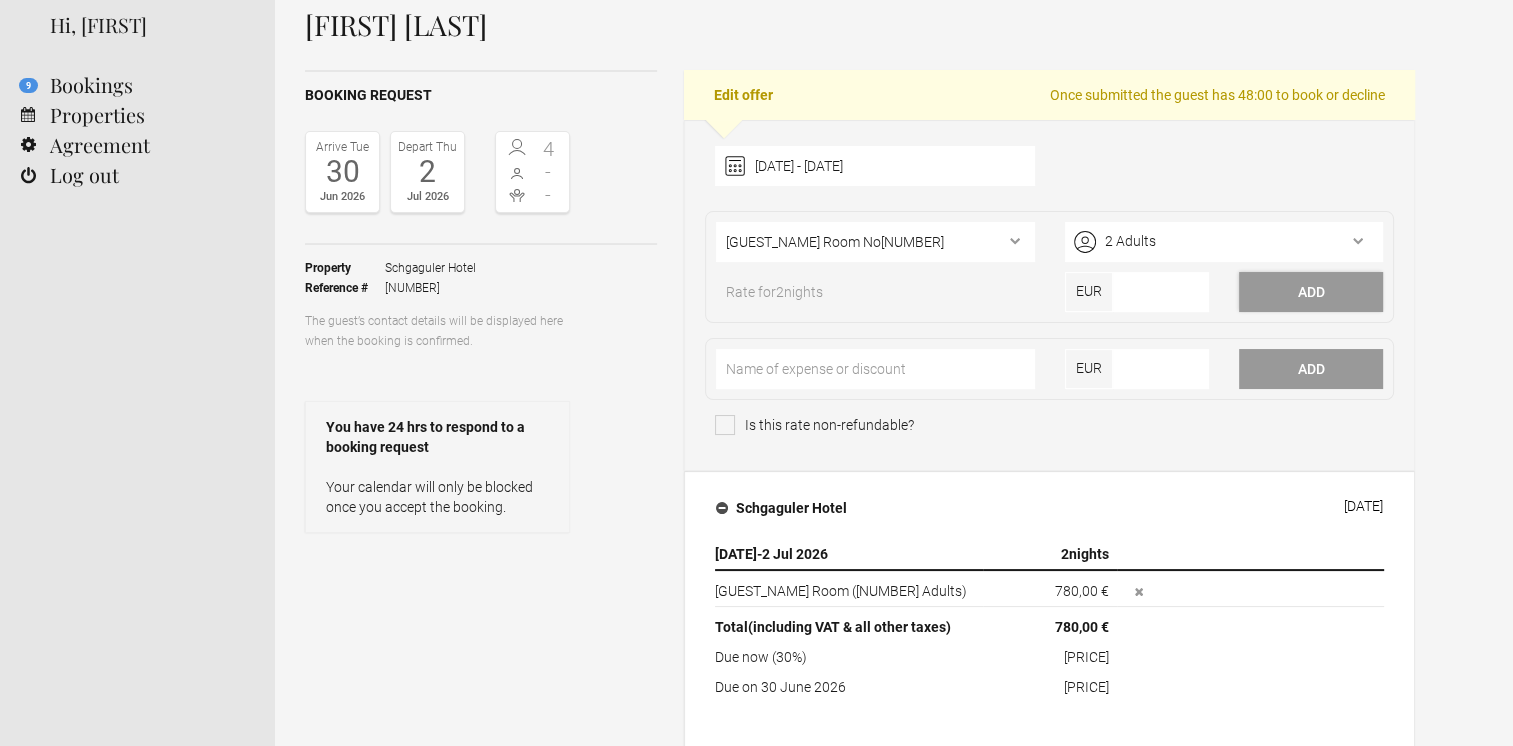 click on "Add" at bounding box center [1311, 292] 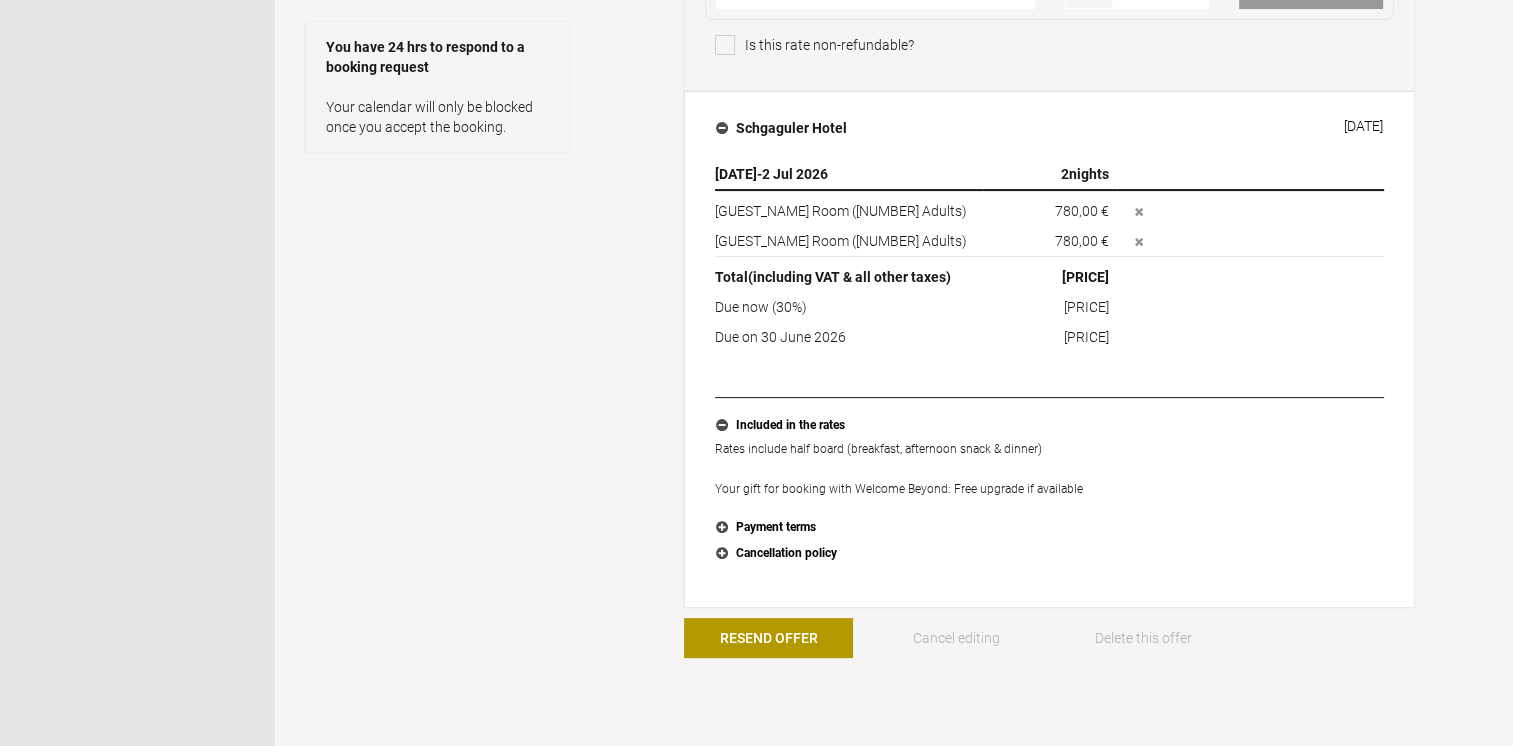 scroll, scrollTop: 500, scrollLeft: 0, axis: vertical 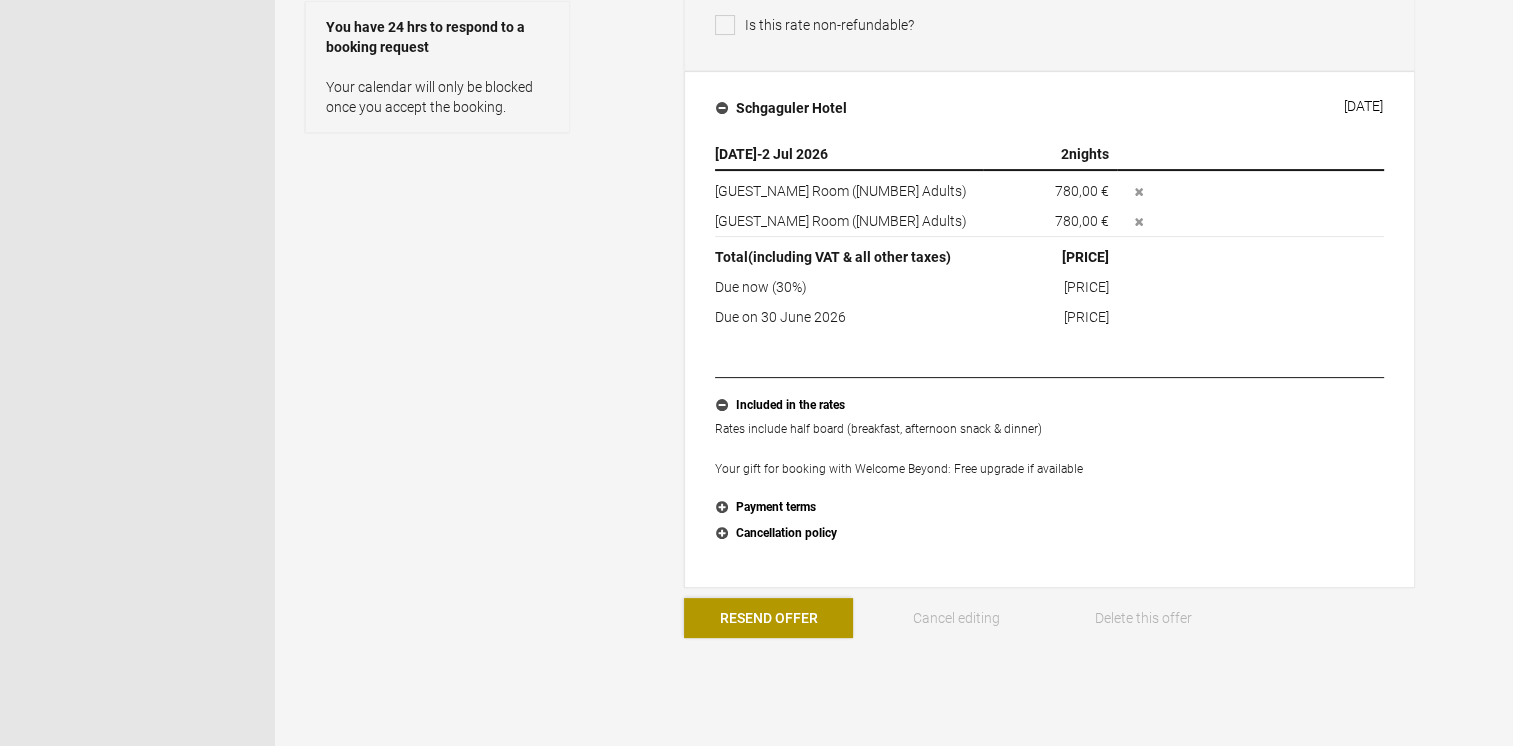click on "Resend Offer" at bounding box center (768, 618) 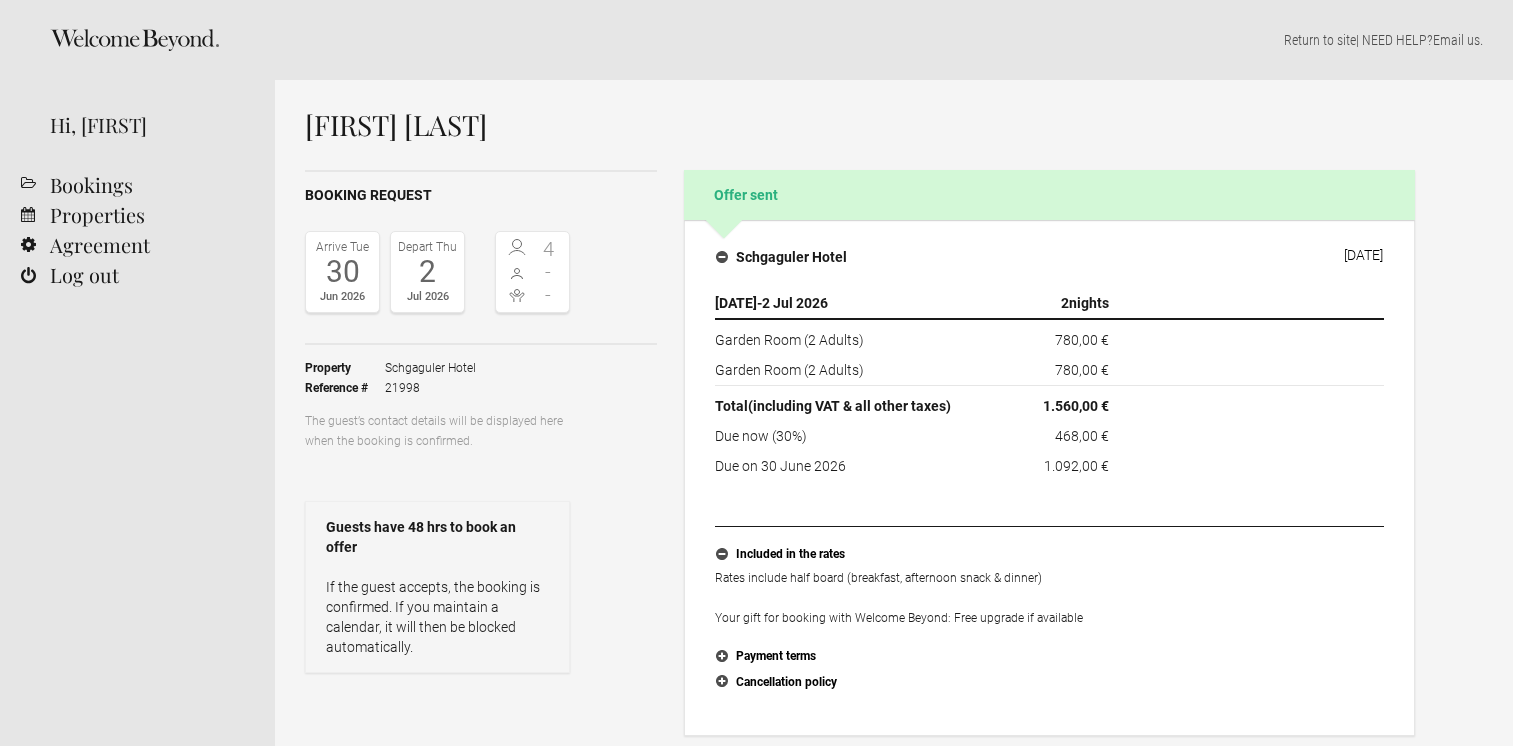 scroll, scrollTop: 0, scrollLeft: 0, axis: both 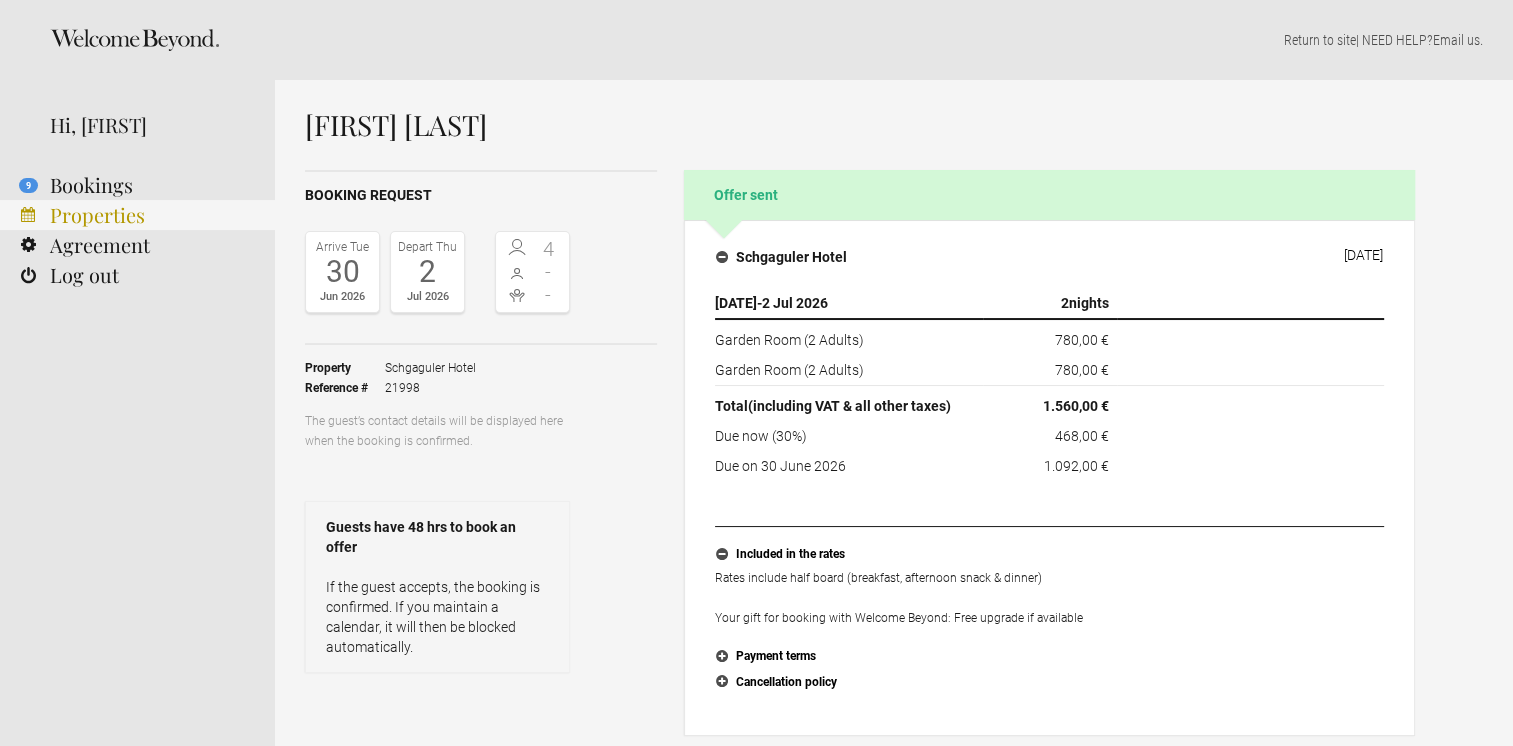 click on "Properties" at bounding box center (137, 215) 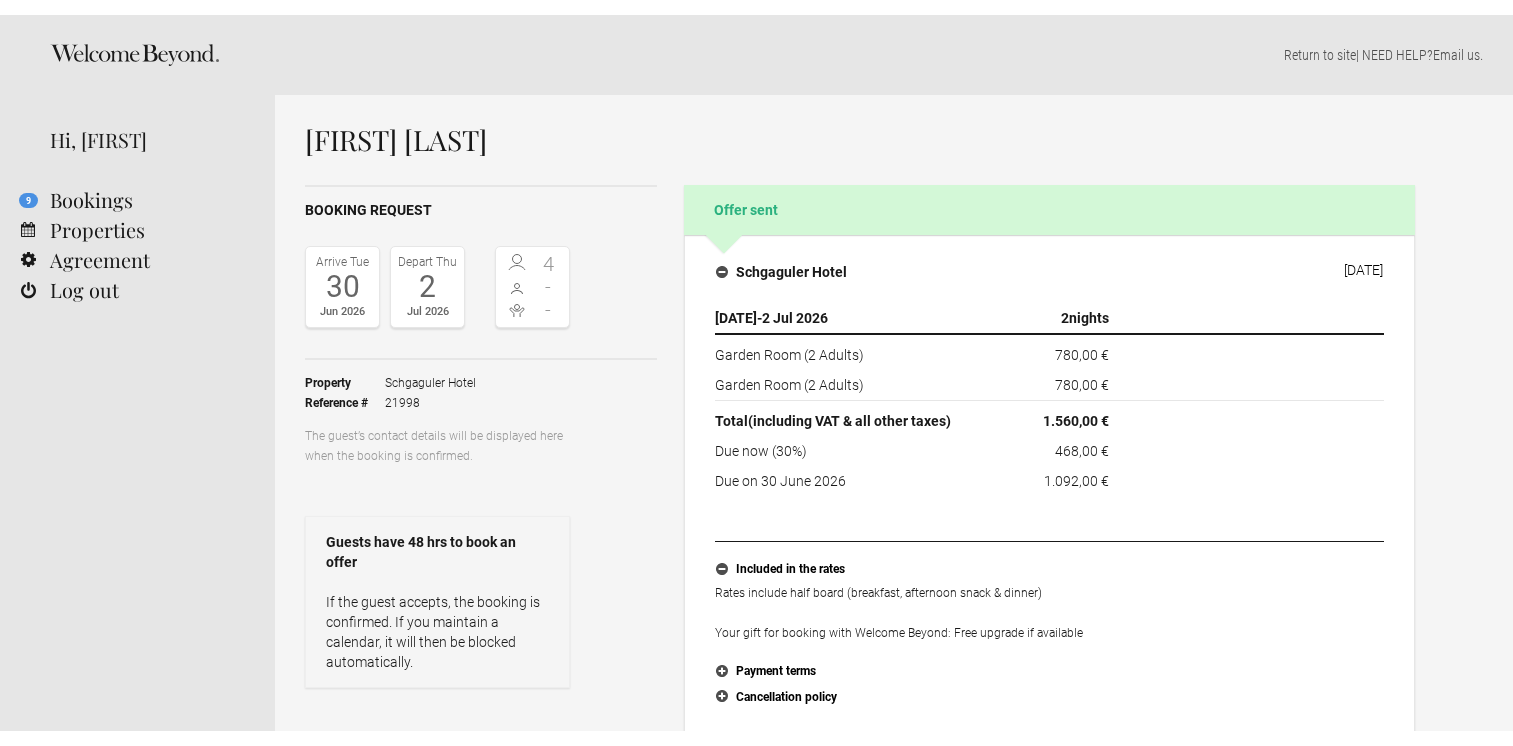 scroll, scrollTop: 0, scrollLeft: 0, axis: both 